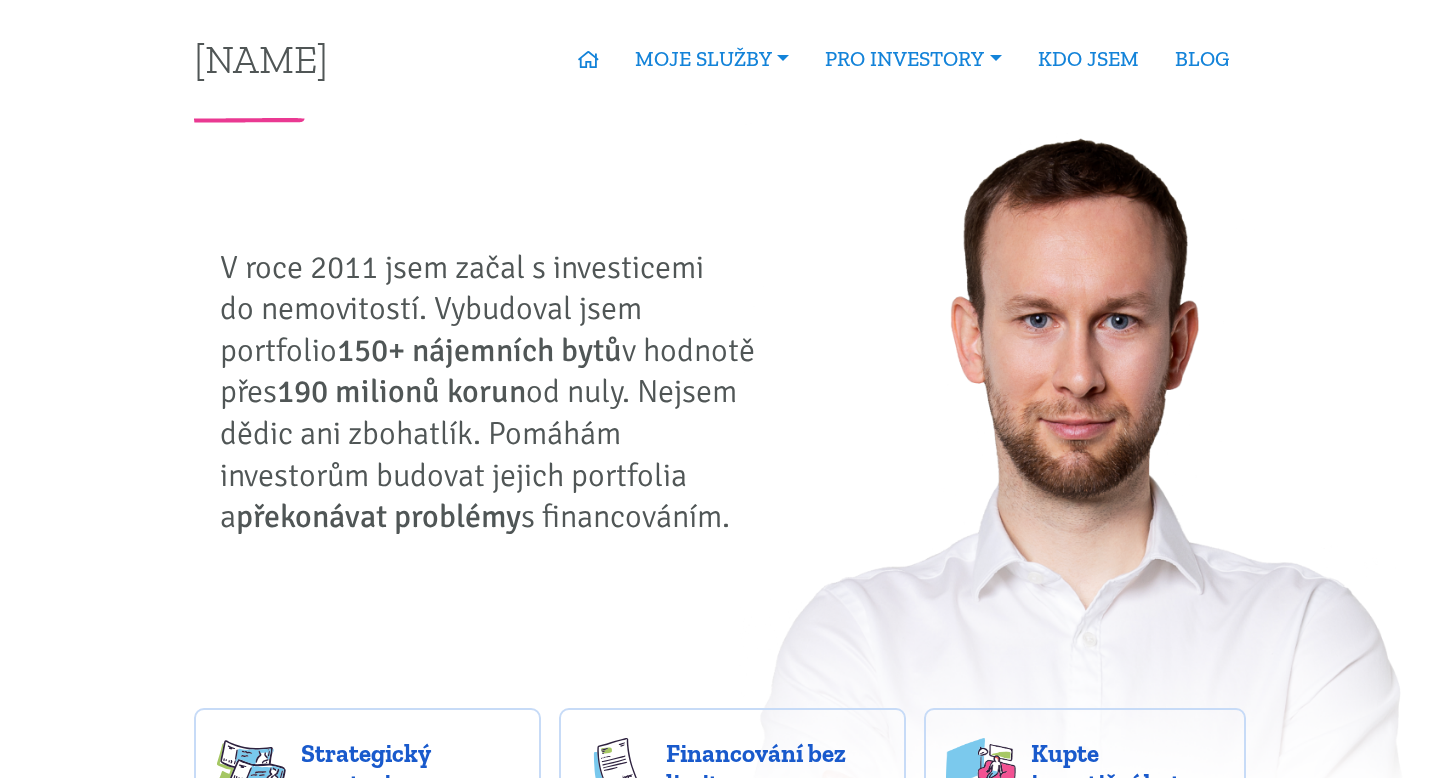 scroll, scrollTop: 0, scrollLeft: 0, axis: both 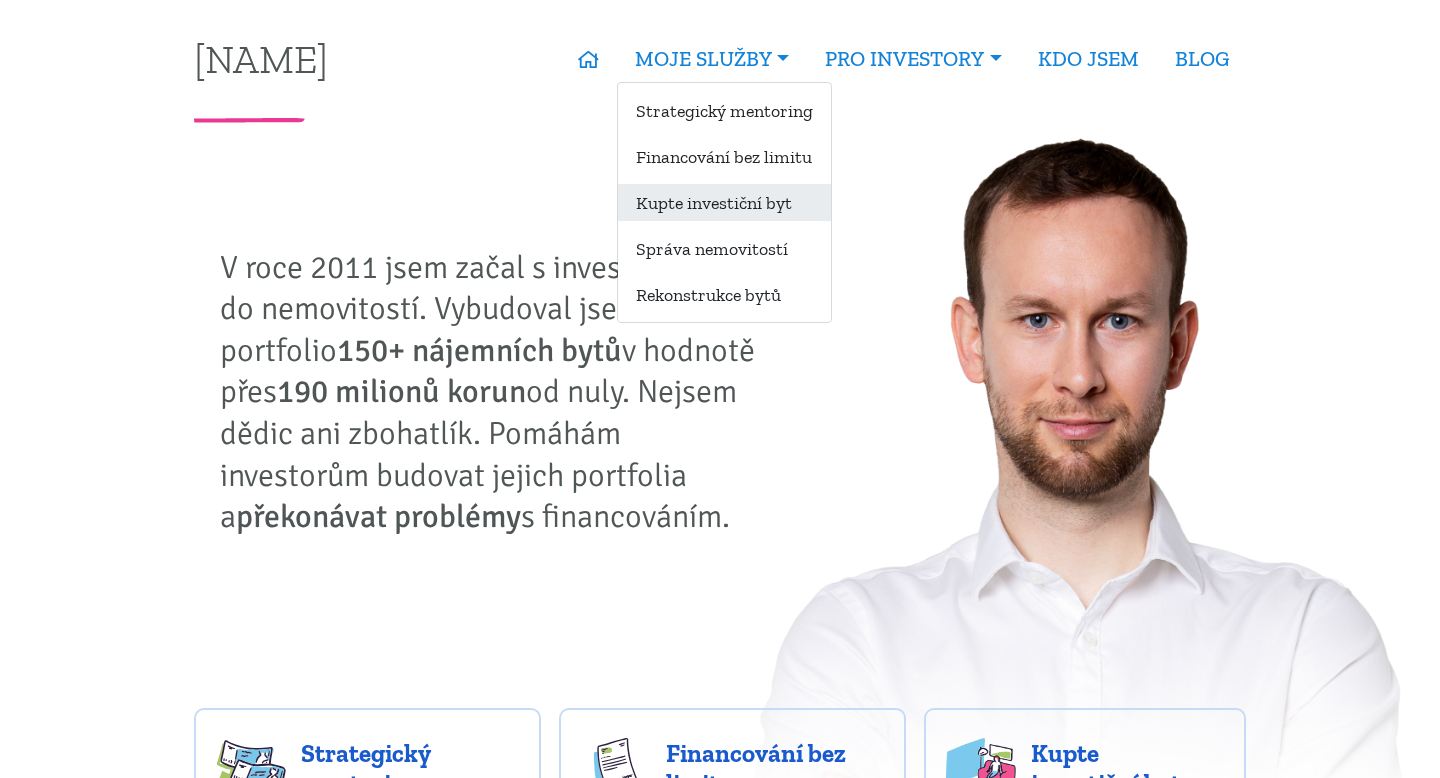 click on "Kupte investiční byt" at bounding box center [724, 202] 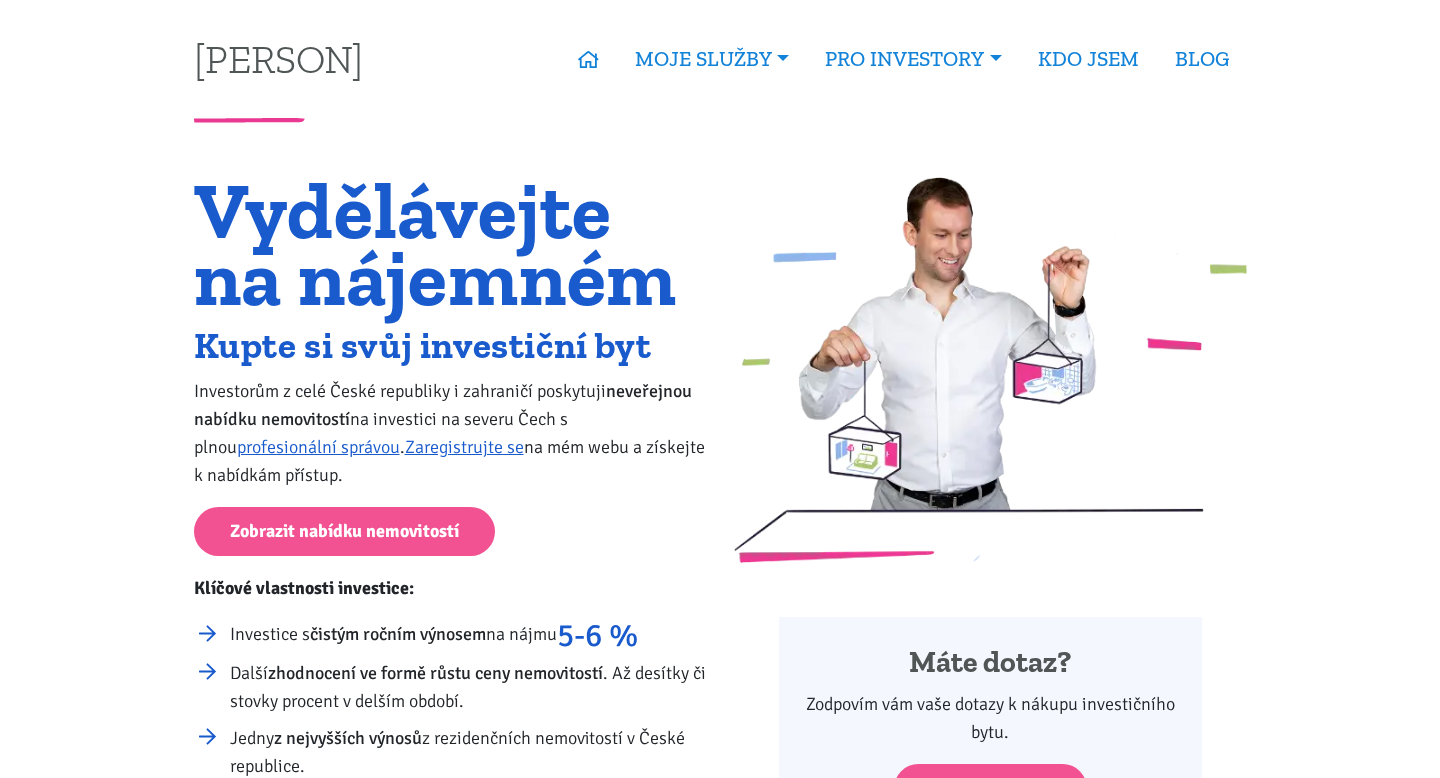 scroll, scrollTop: 0, scrollLeft: 0, axis: both 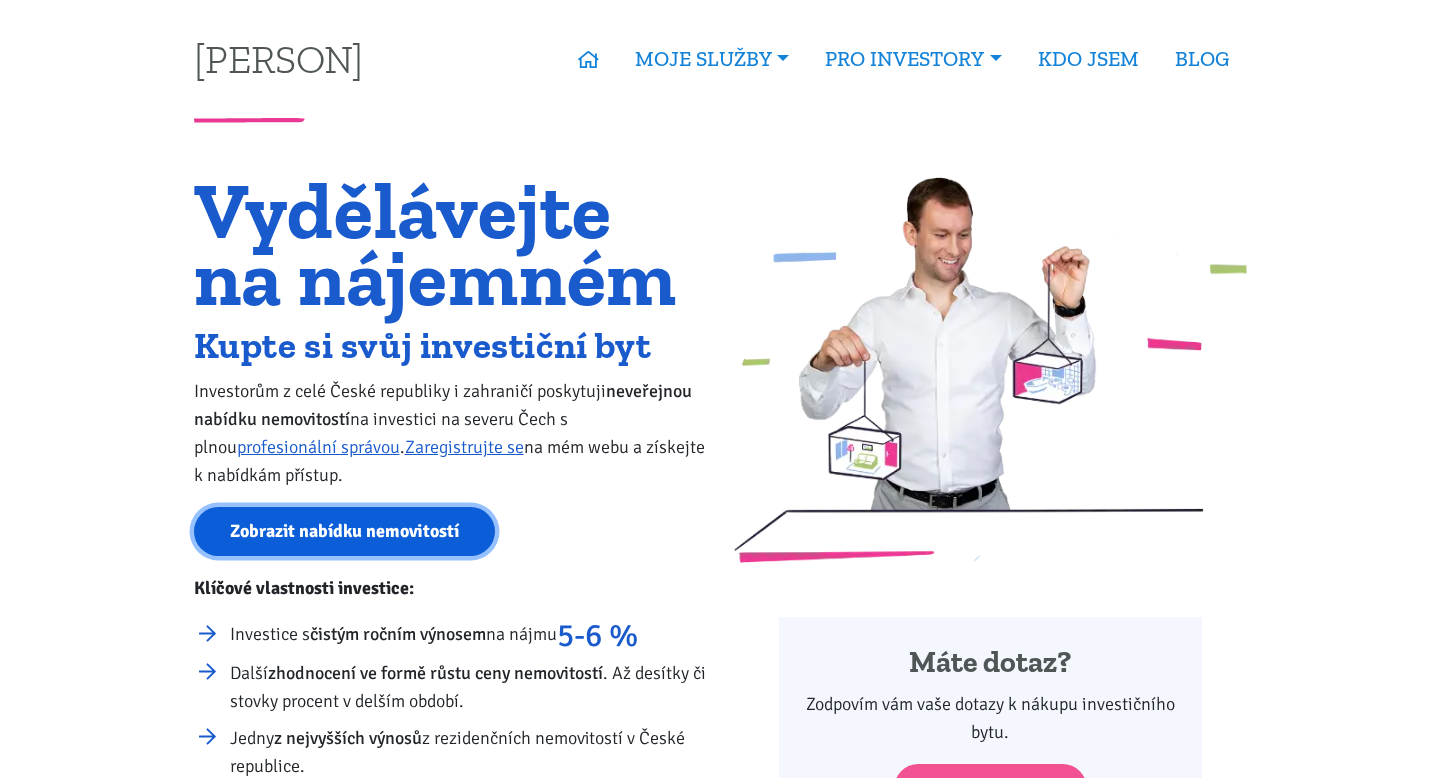 click on "Zobrazit nabídku nemovitostí" at bounding box center [344, 531] 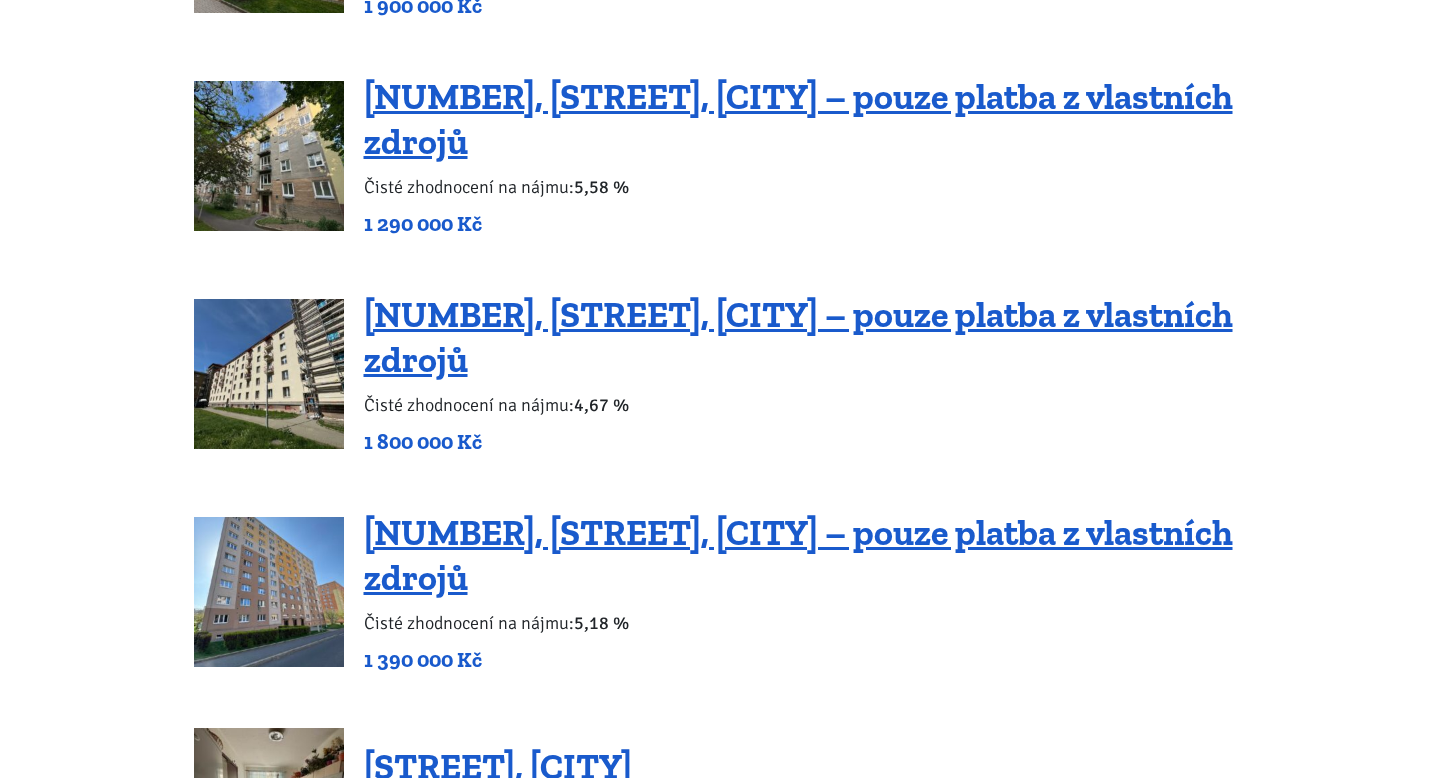 scroll, scrollTop: 1198, scrollLeft: 0, axis: vertical 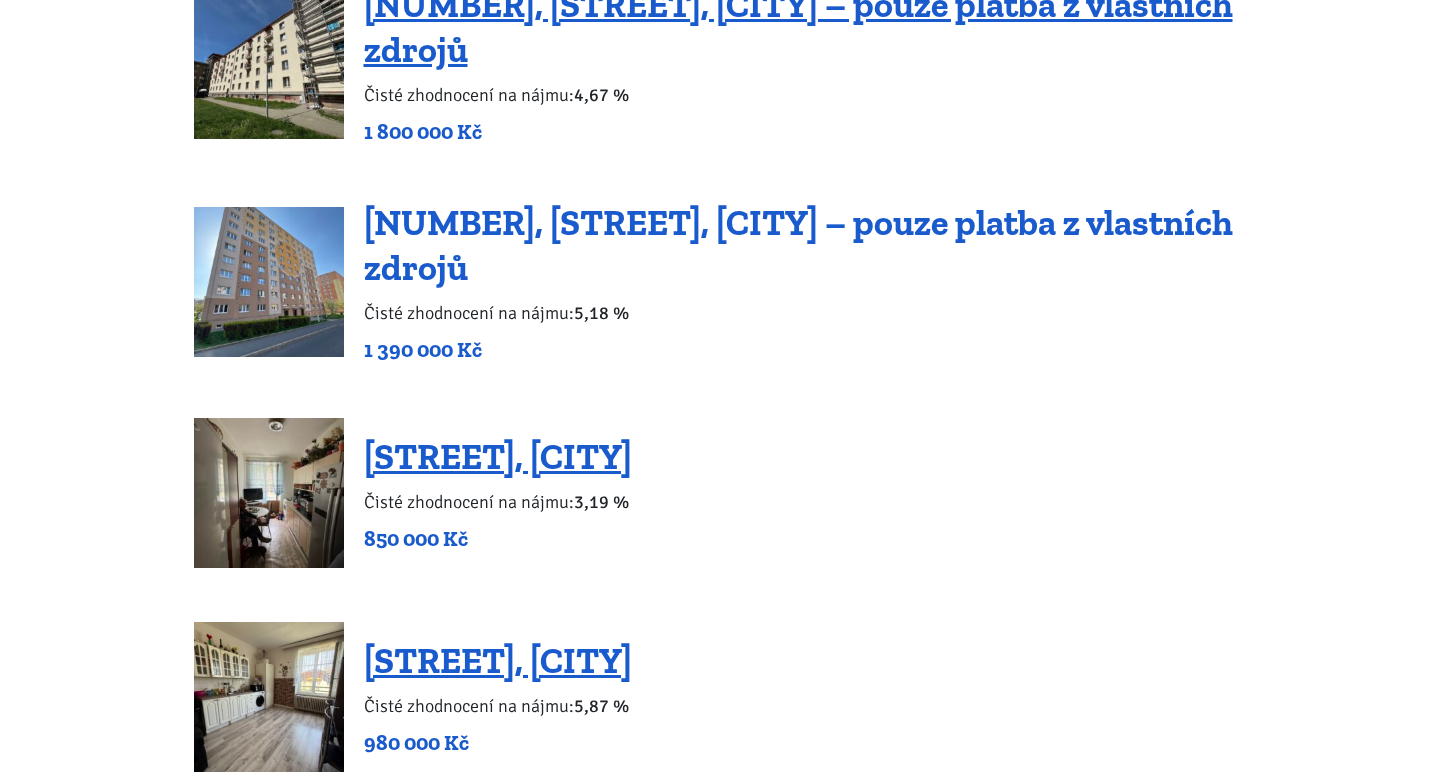 click on "[NUMBER], [STREET], [CITY] – pouze platba z vlastních zdrojů" at bounding box center (798, 245) 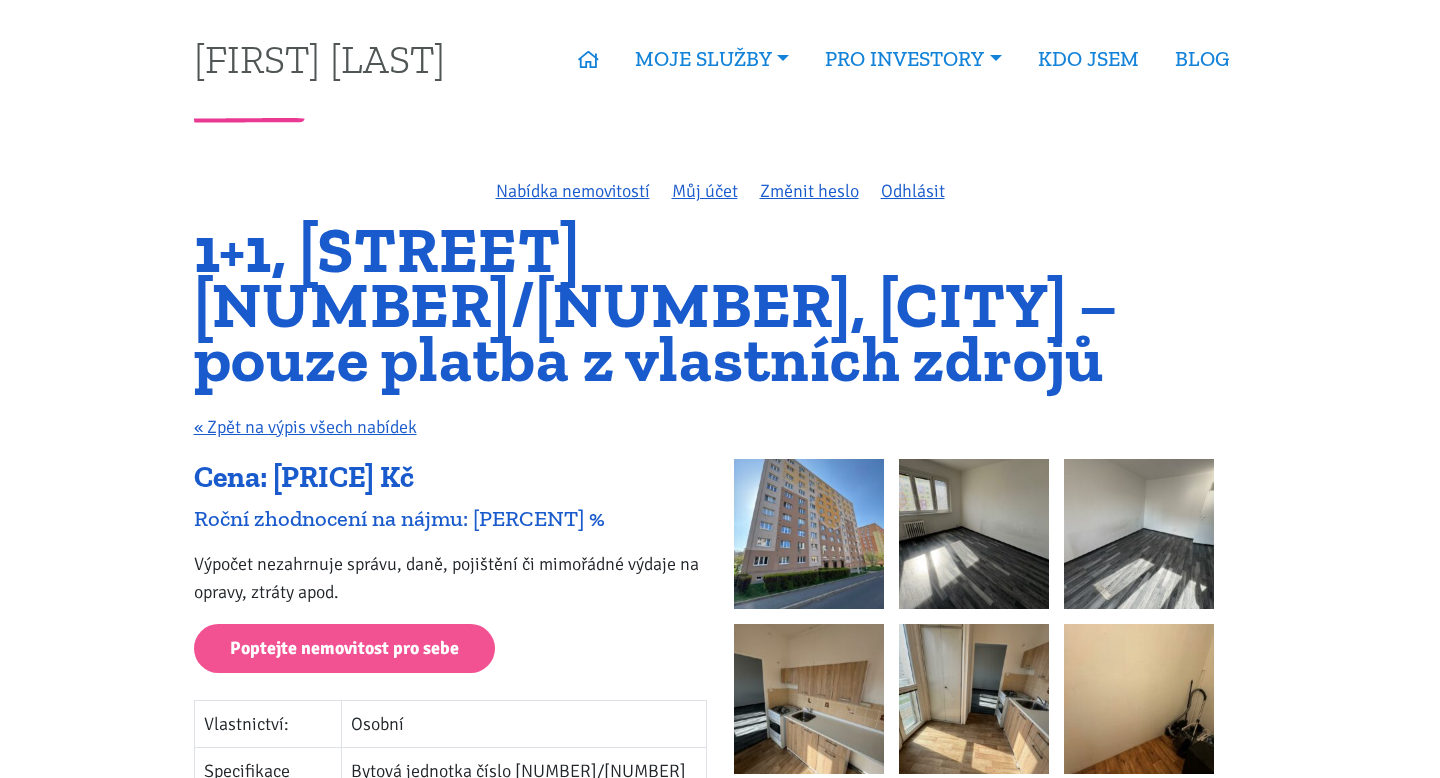 scroll, scrollTop: 0, scrollLeft: 0, axis: both 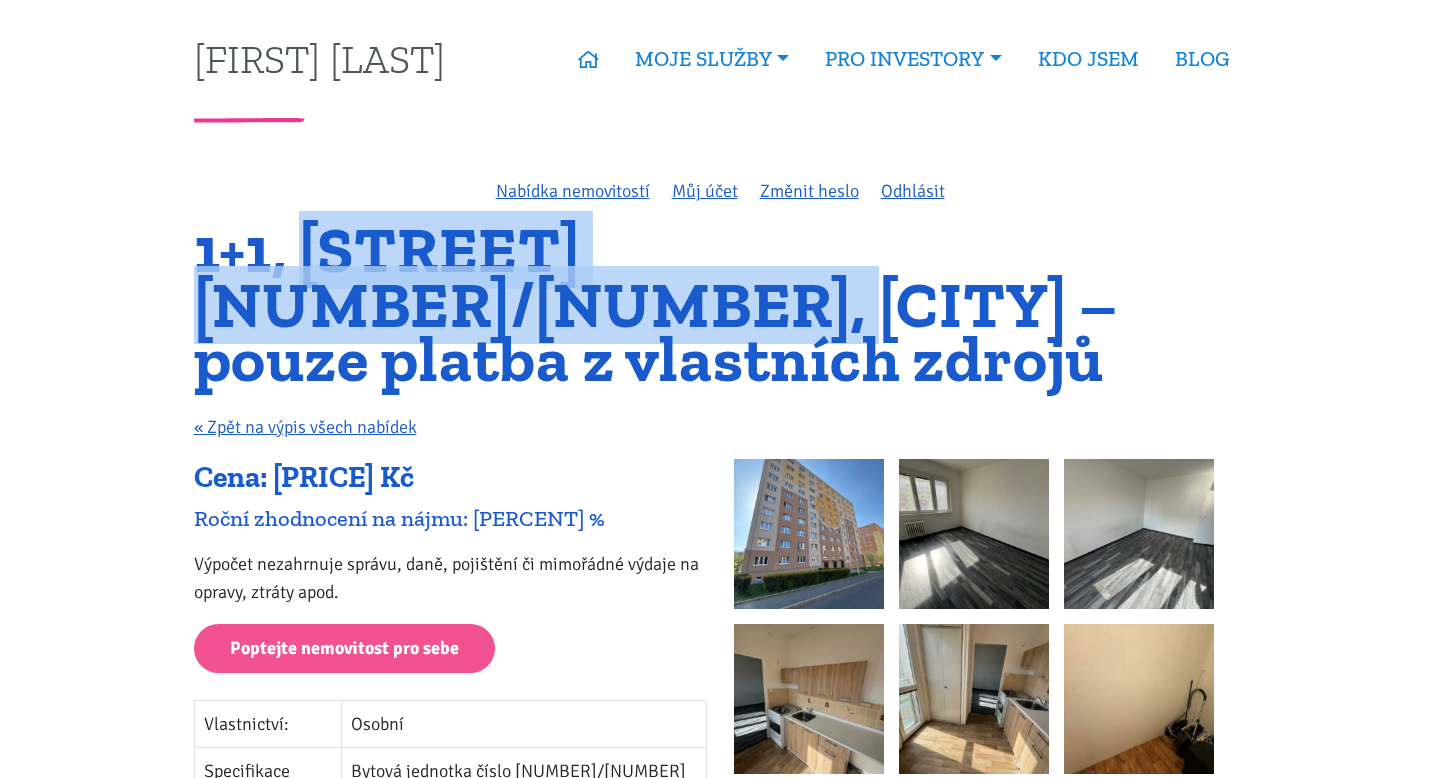 drag, startPoint x: 314, startPoint y: 251, endPoint x: 1156, endPoint y: 265, distance: 842.1164 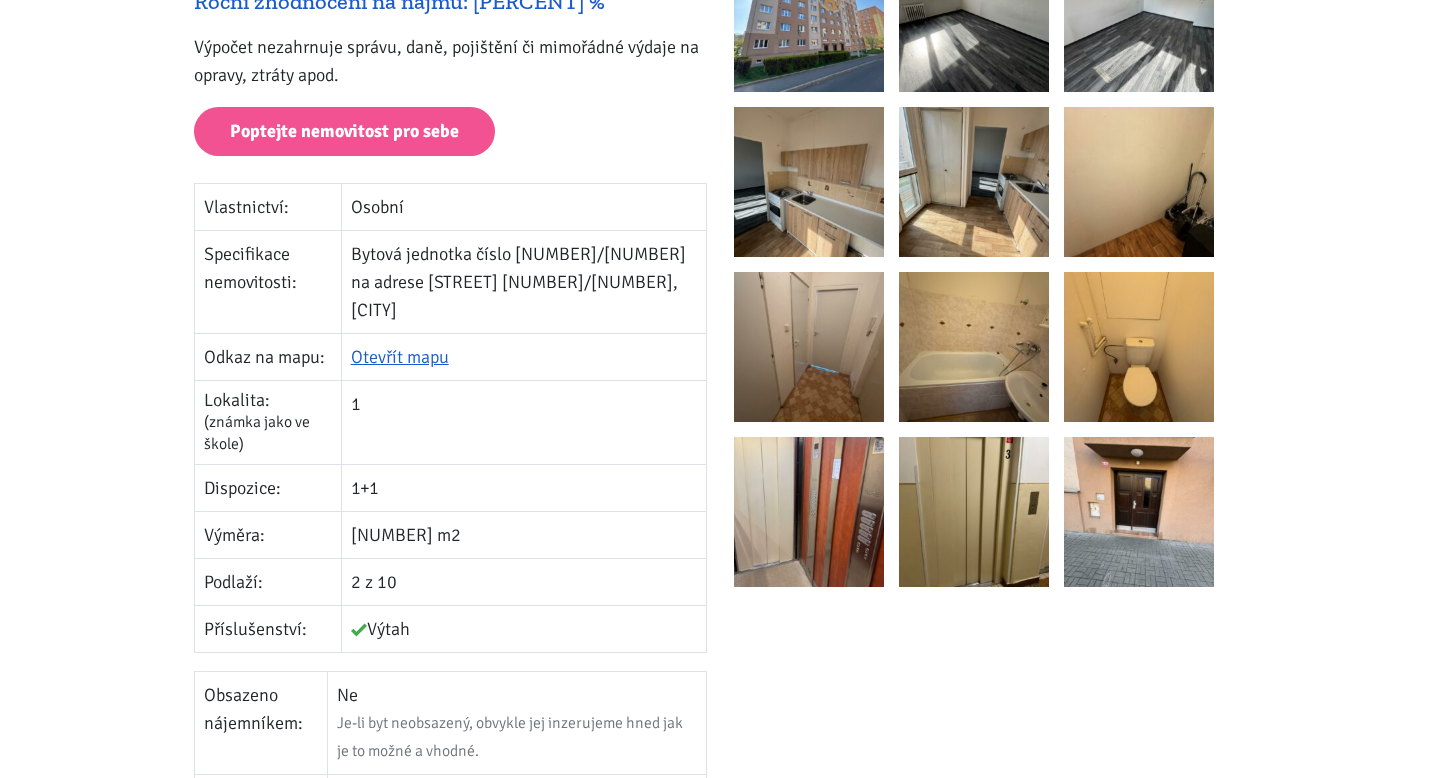 scroll, scrollTop: 0, scrollLeft: 0, axis: both 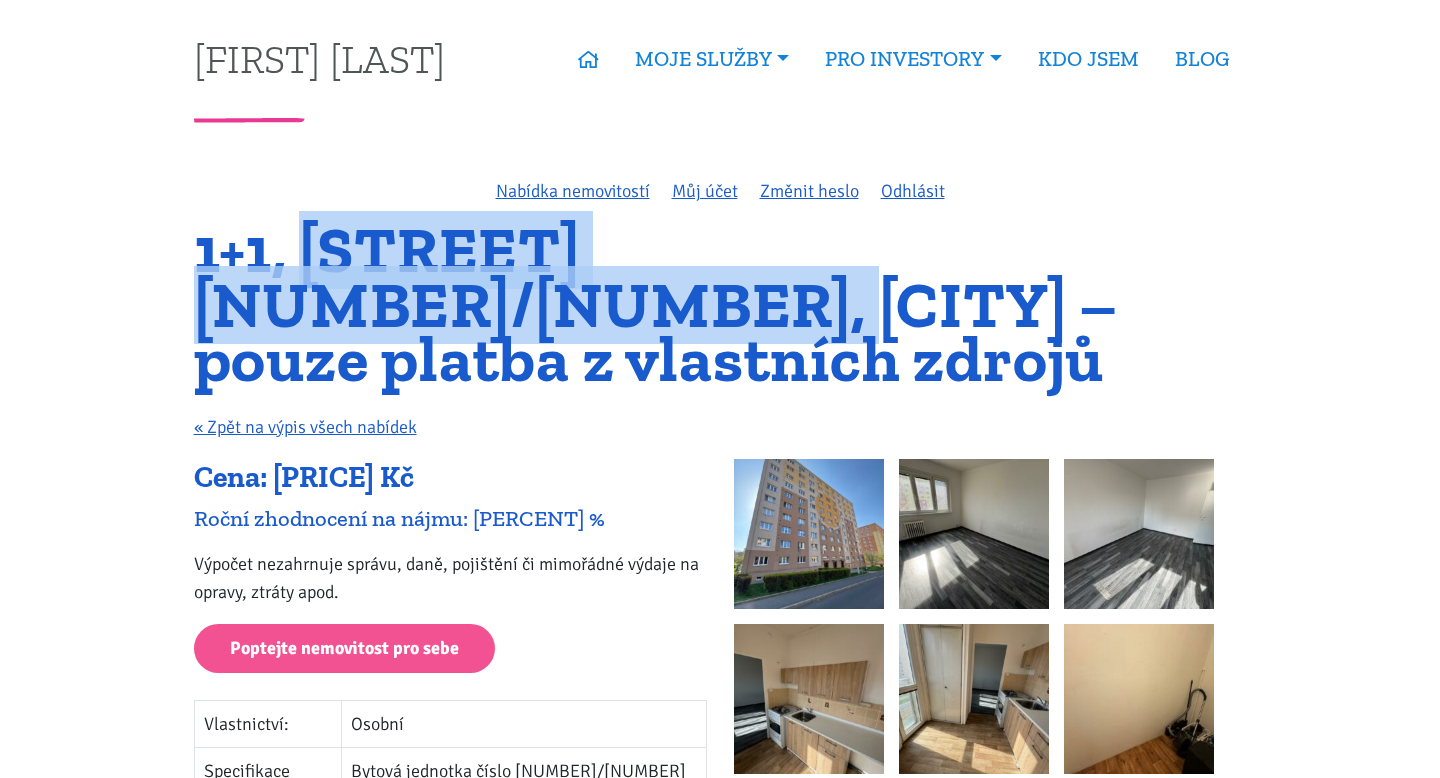 click at bounding box center [809, 534] 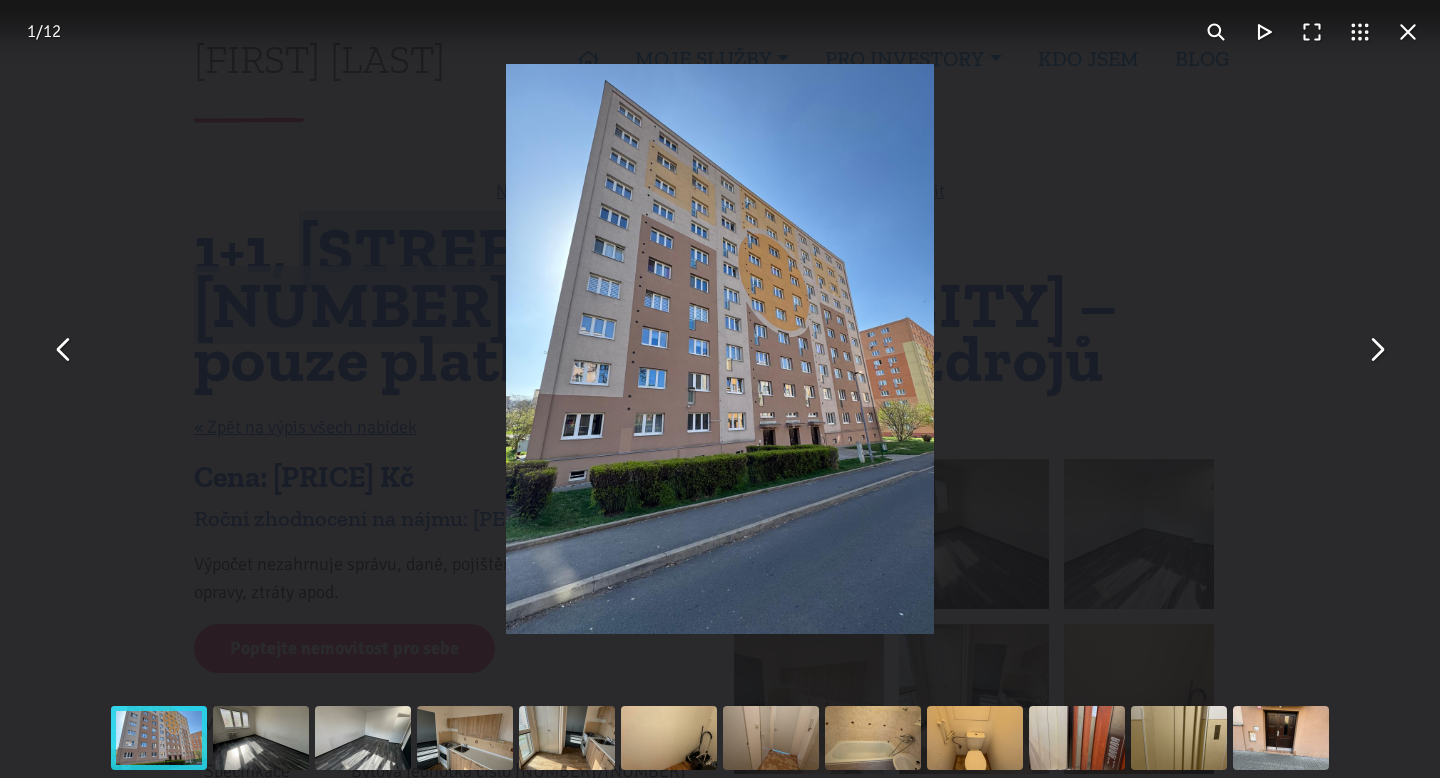 click at bounding box center [1376, 349] 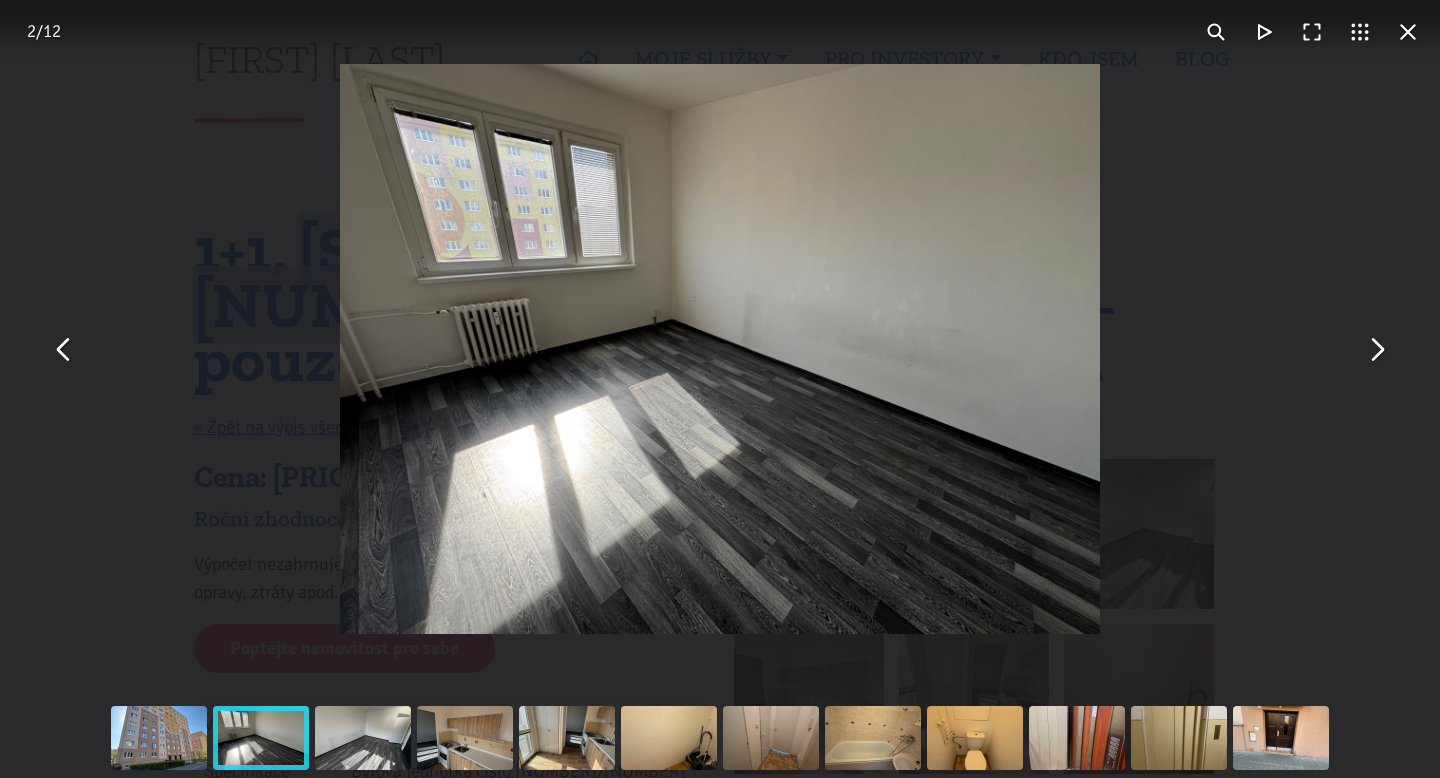 click at bounding box center (1376, 349) 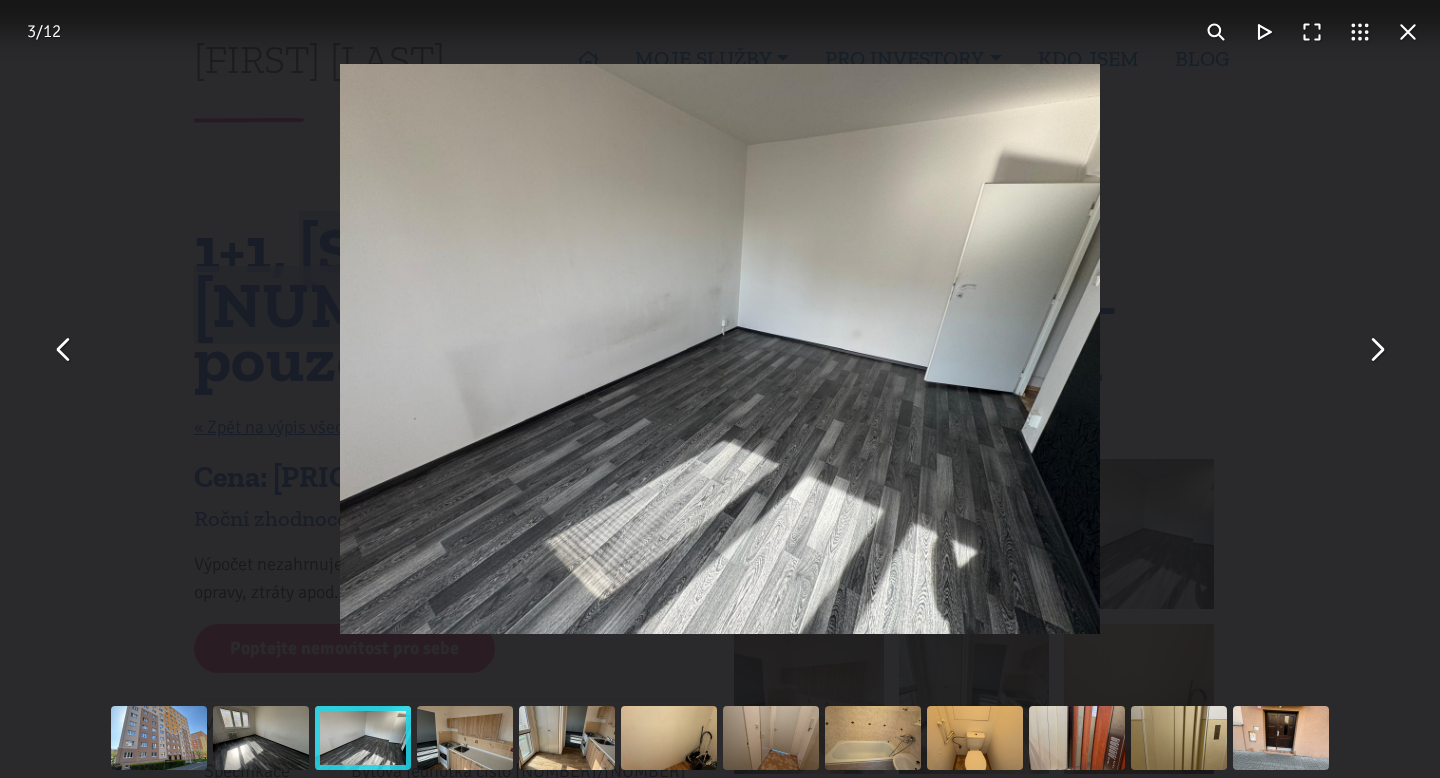 click at bounding box center (1376, 349) 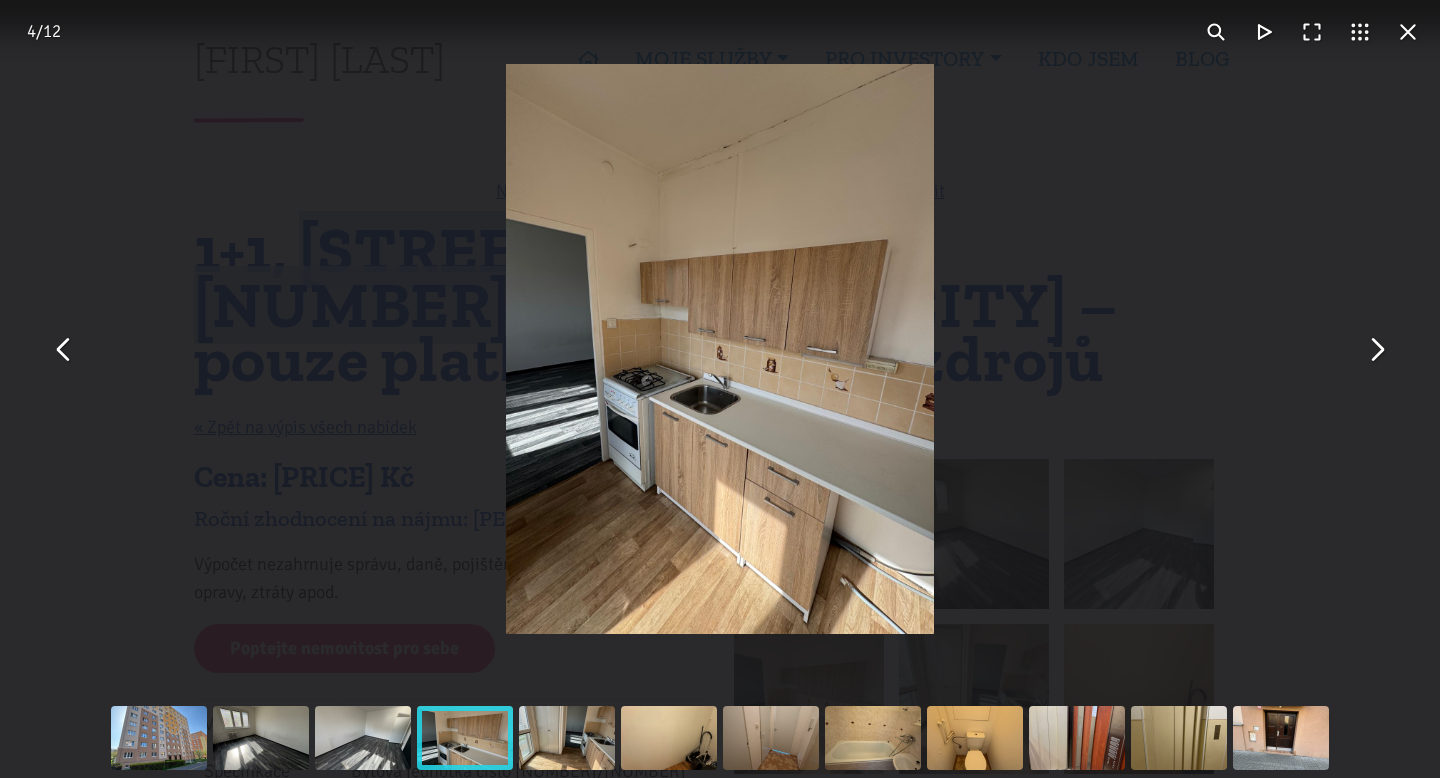click at bounding box center [720, 349] 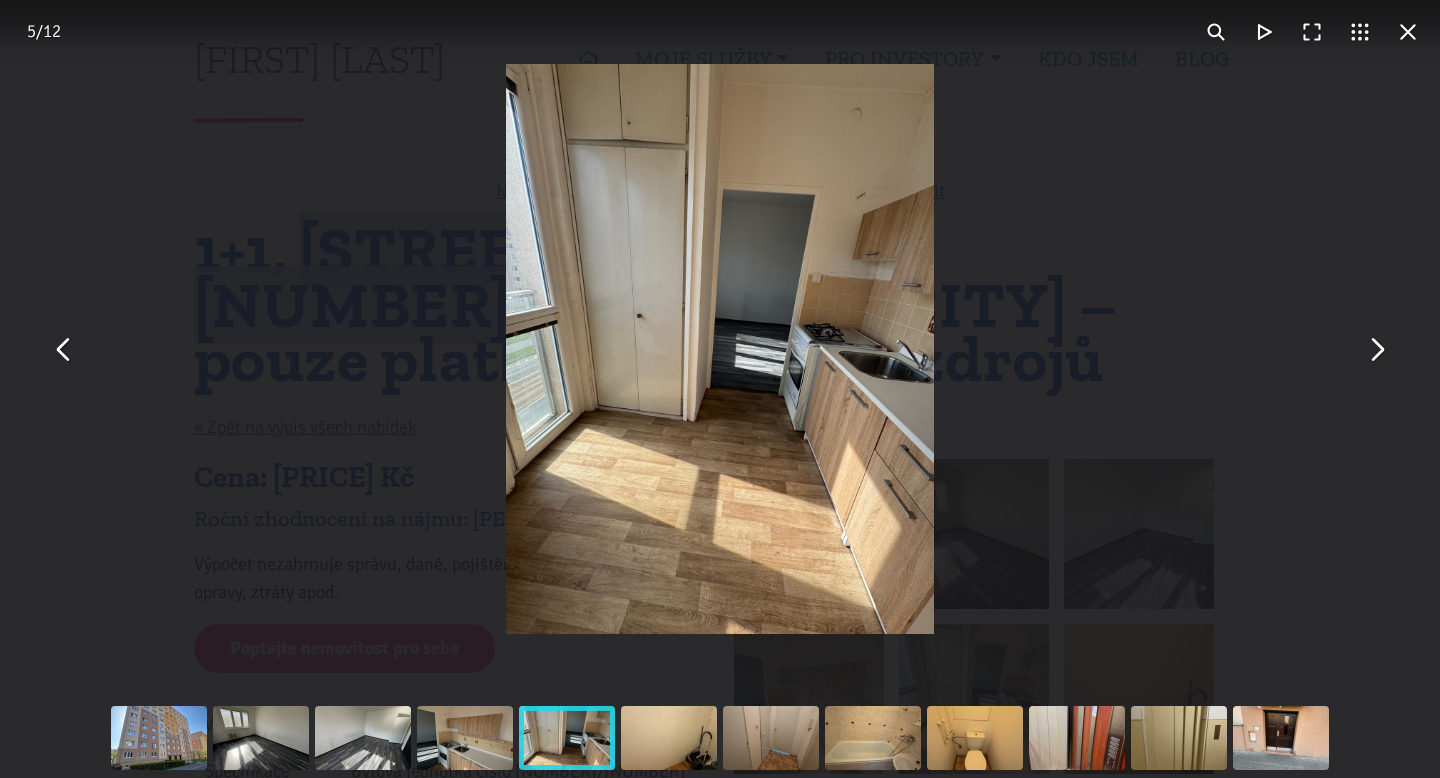 click at bounding box center (720, 349) 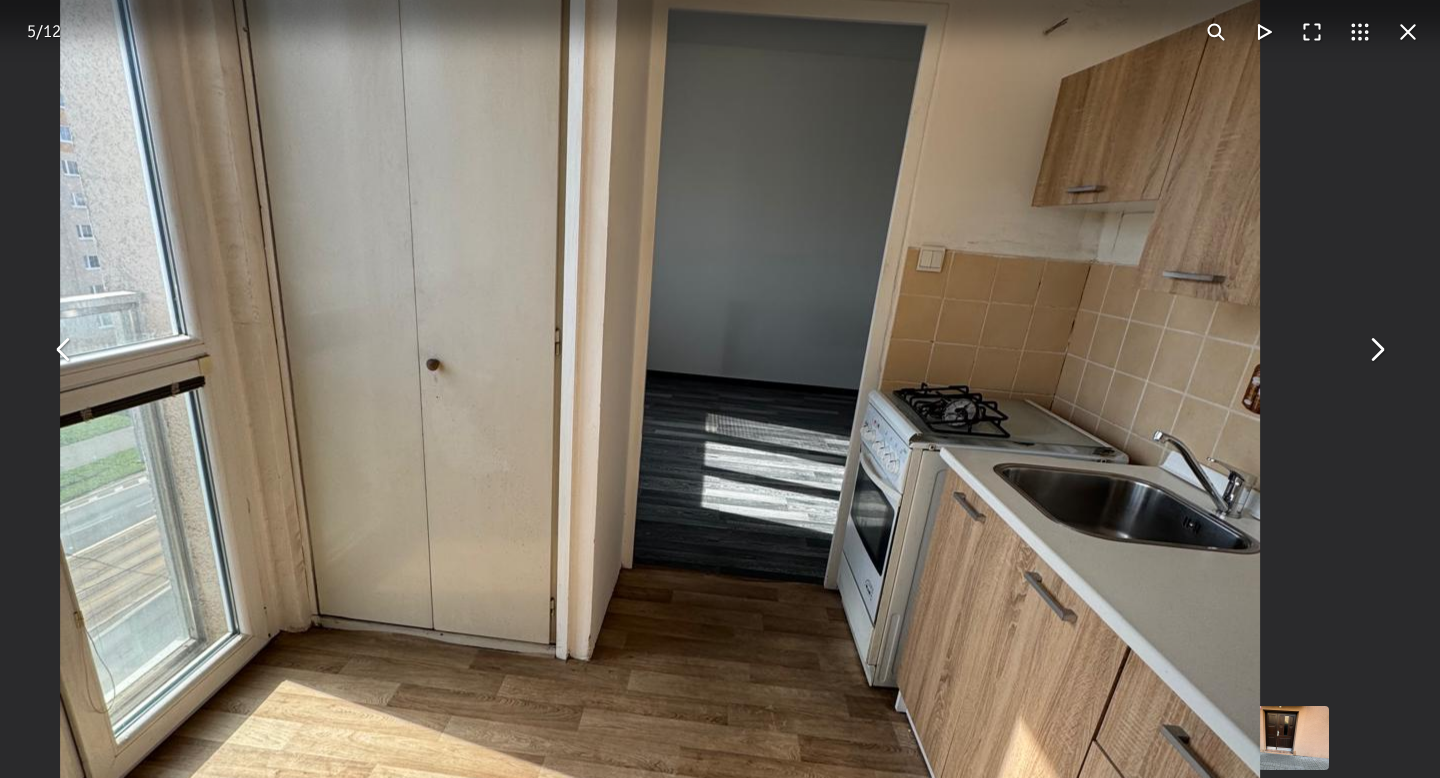 click at bounding box center [1376, 349] 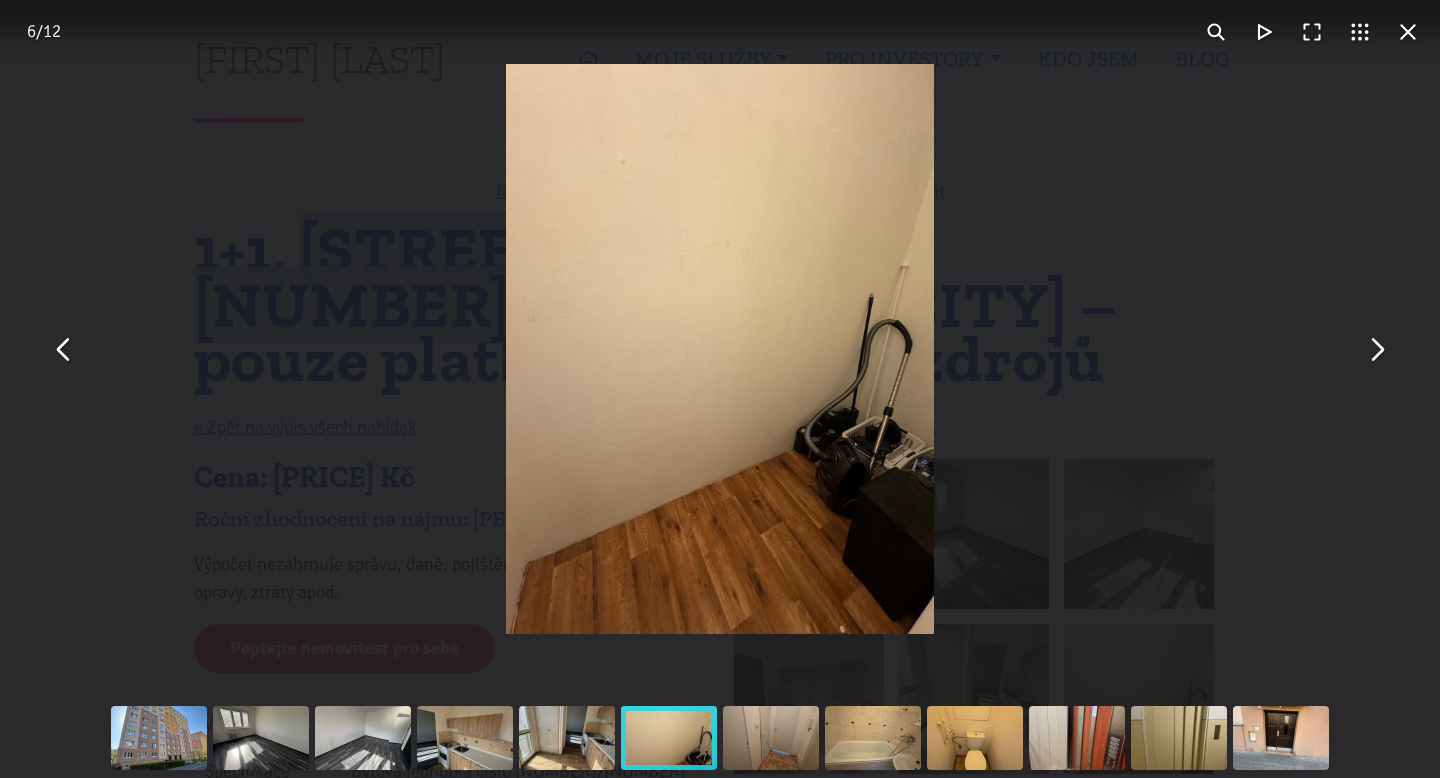 click at bounding box center [1376, 349] 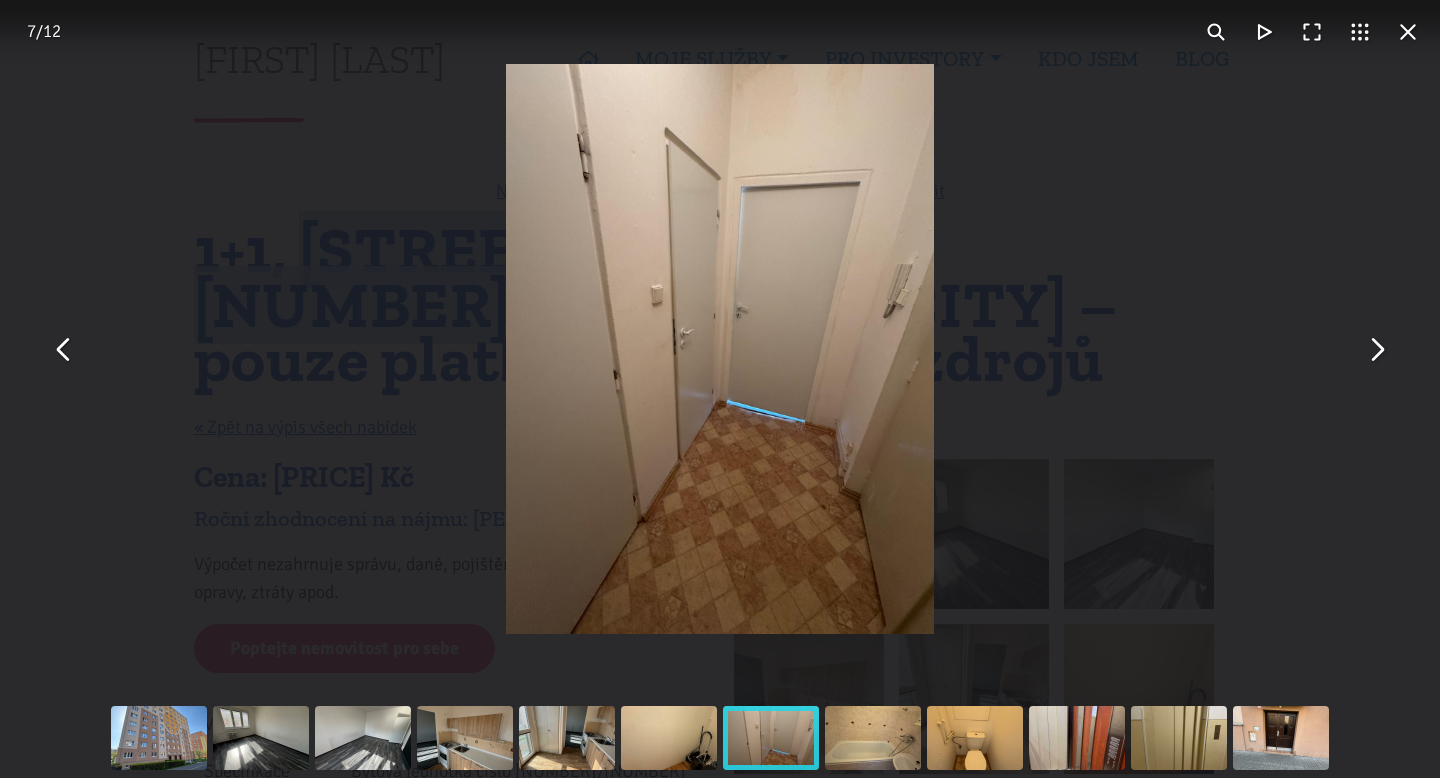 click at bounding box center [1376, 349] 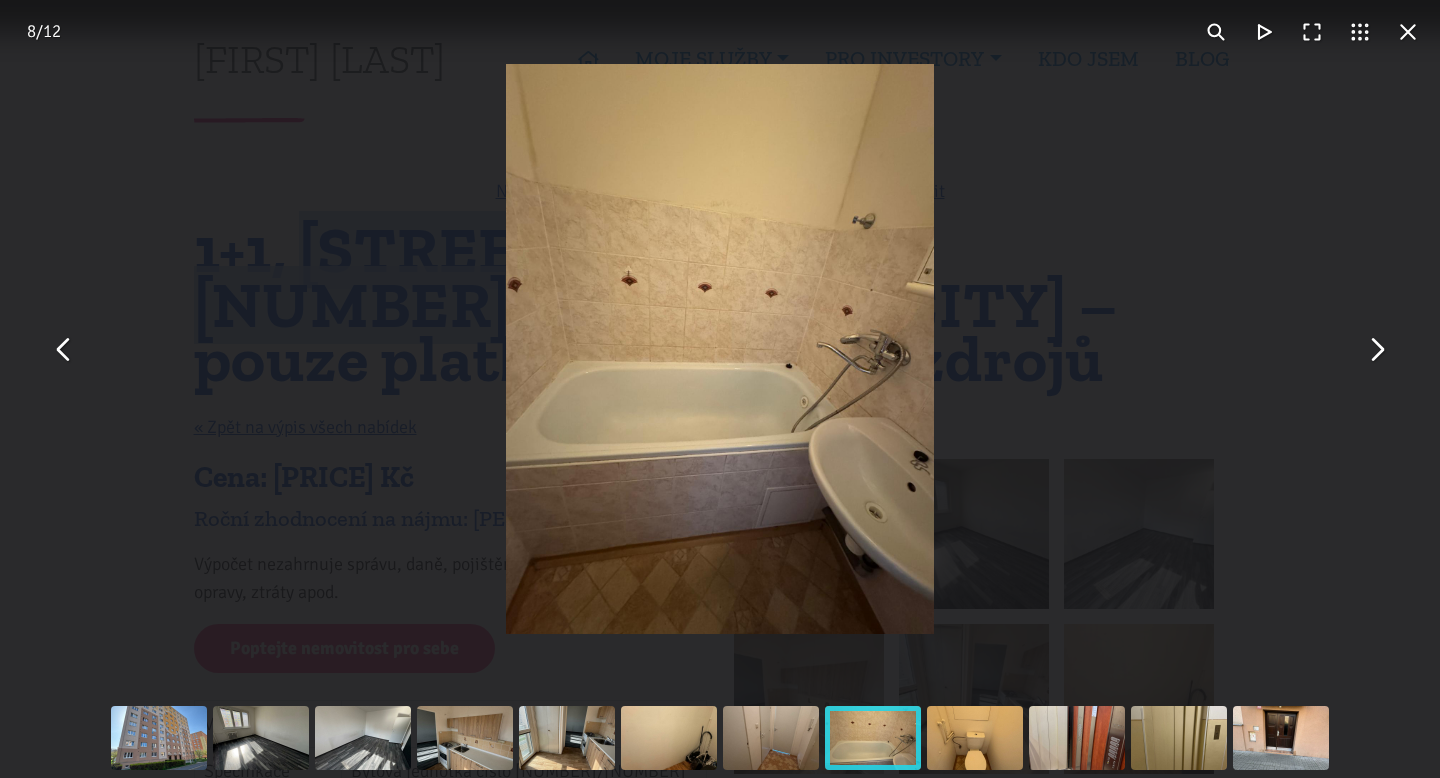 click at bounding box center [720, 349] 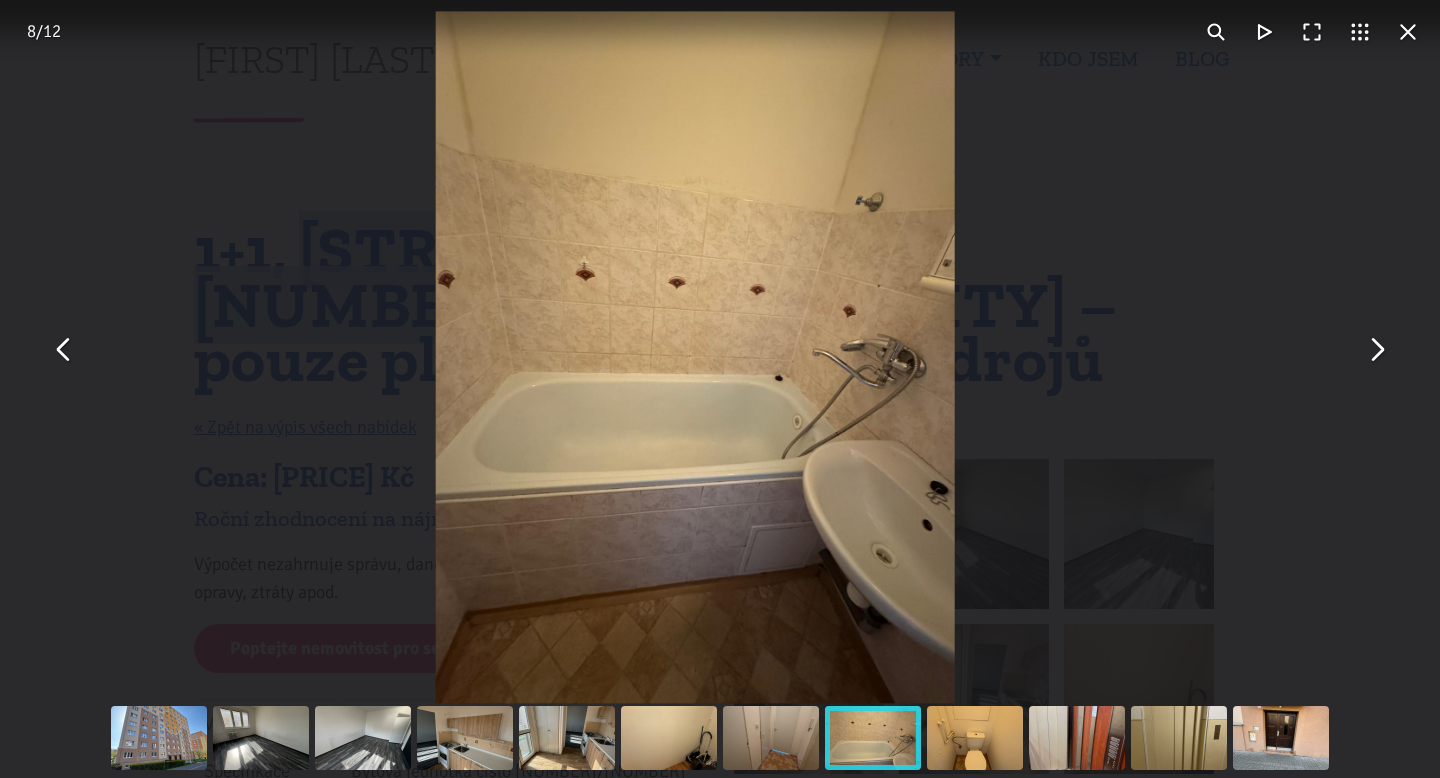 click at bounding box center (1376, 349) 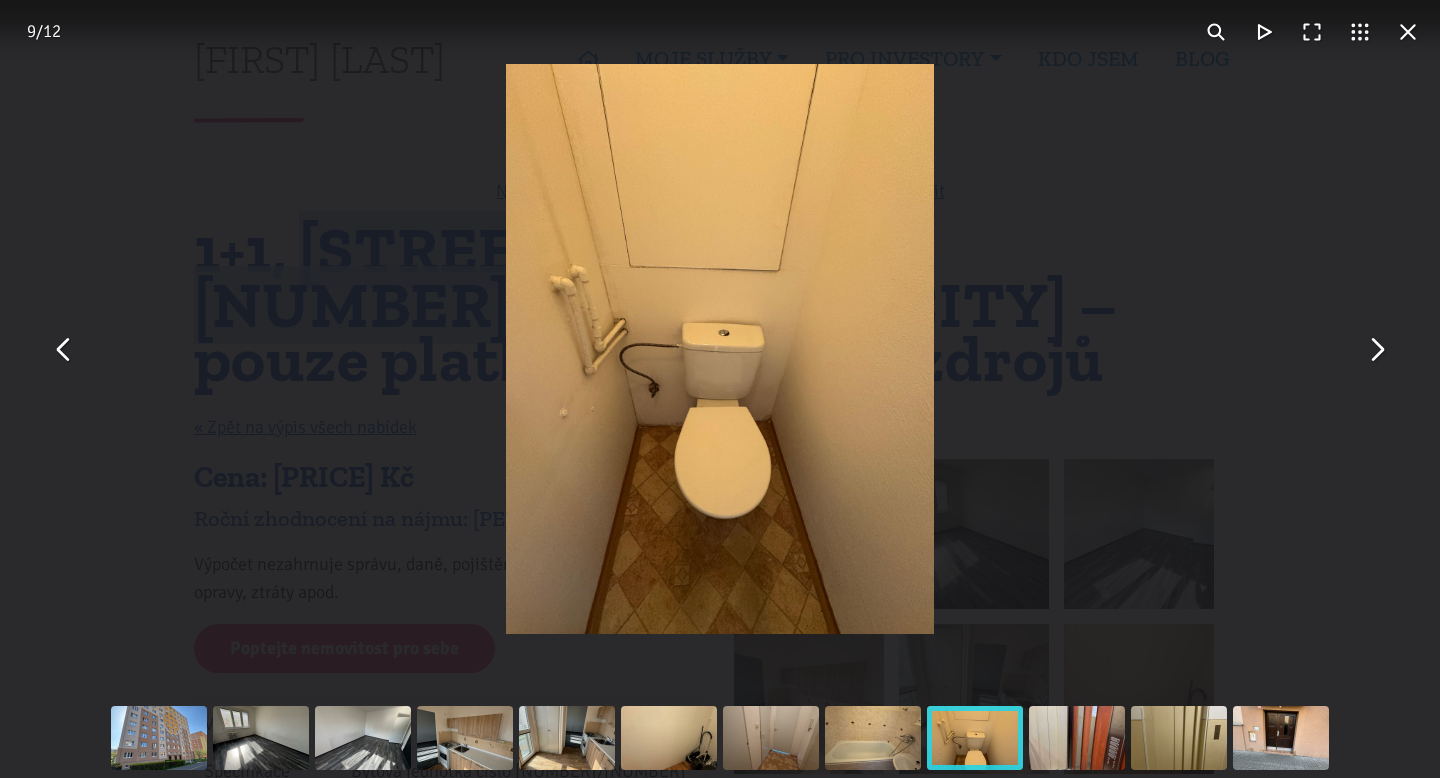 click at bounding box center (1376, 349) 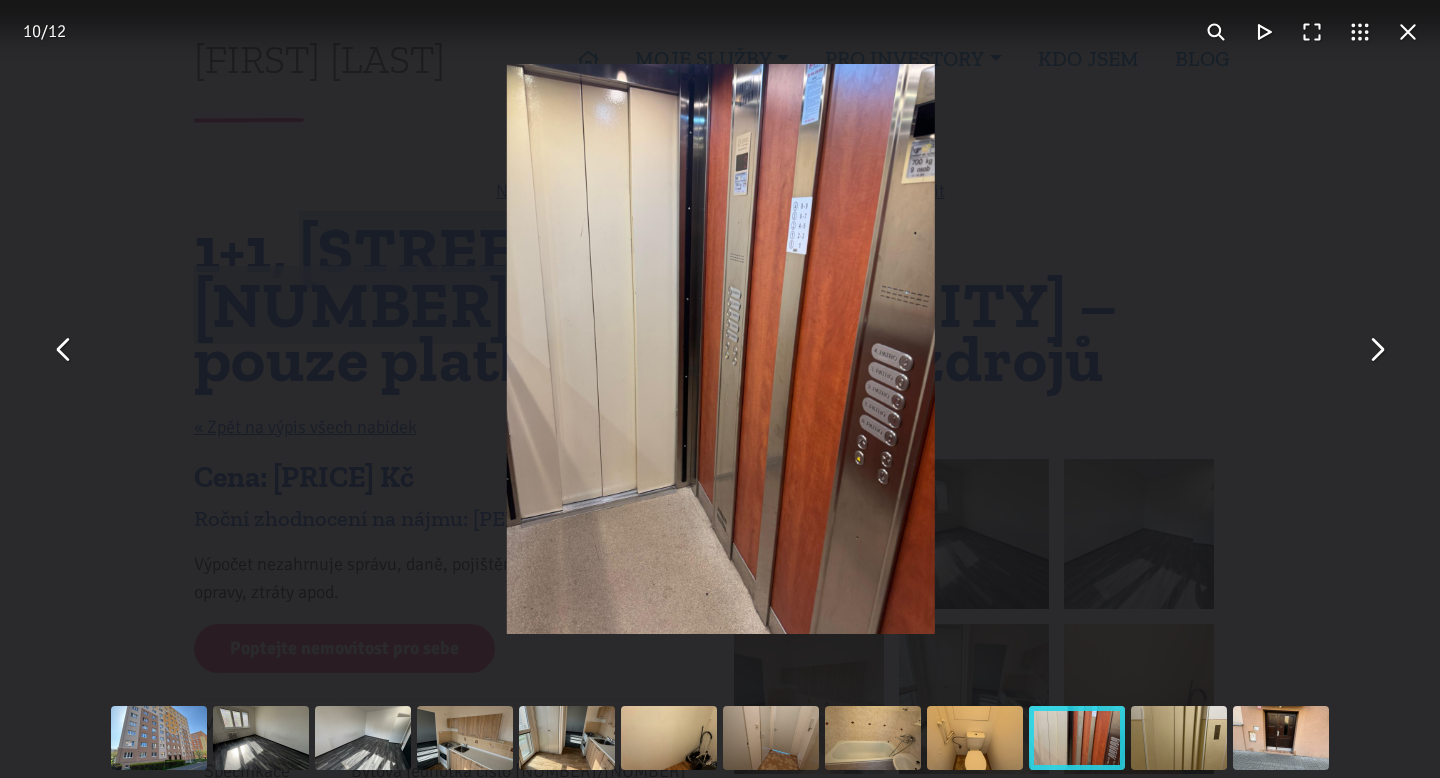 click at bounding box center [1376, 349] 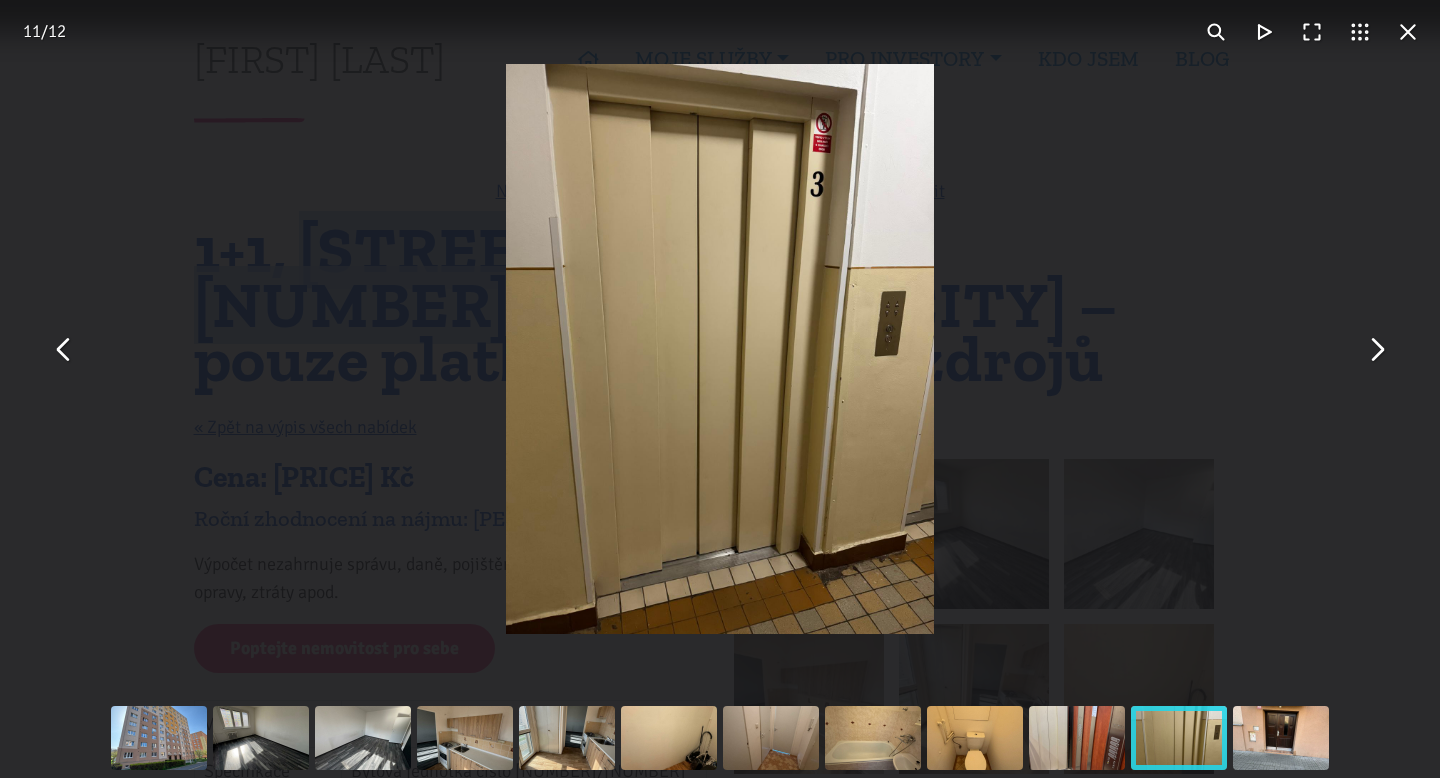 click at bounding box center (1376, 349) 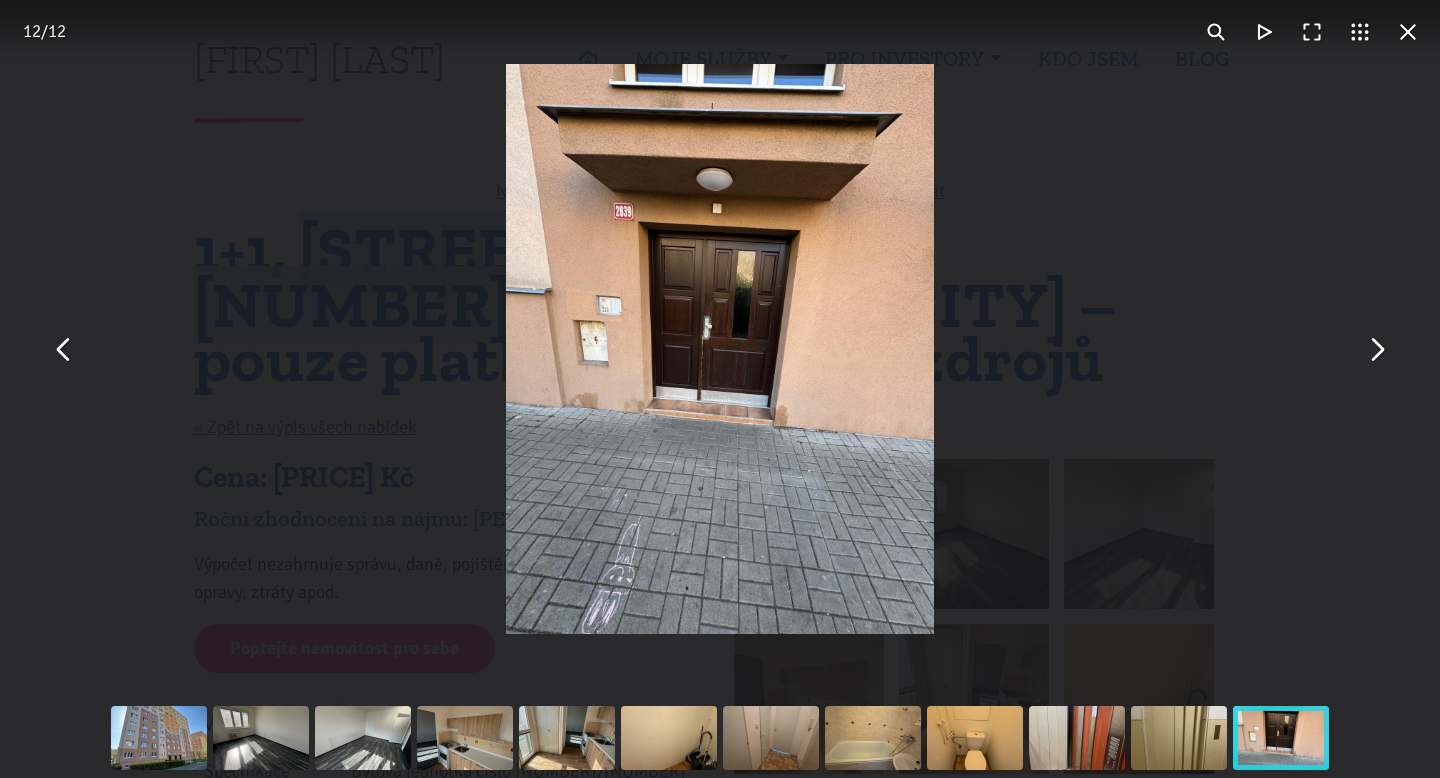 click at bounding box center (720, 349) 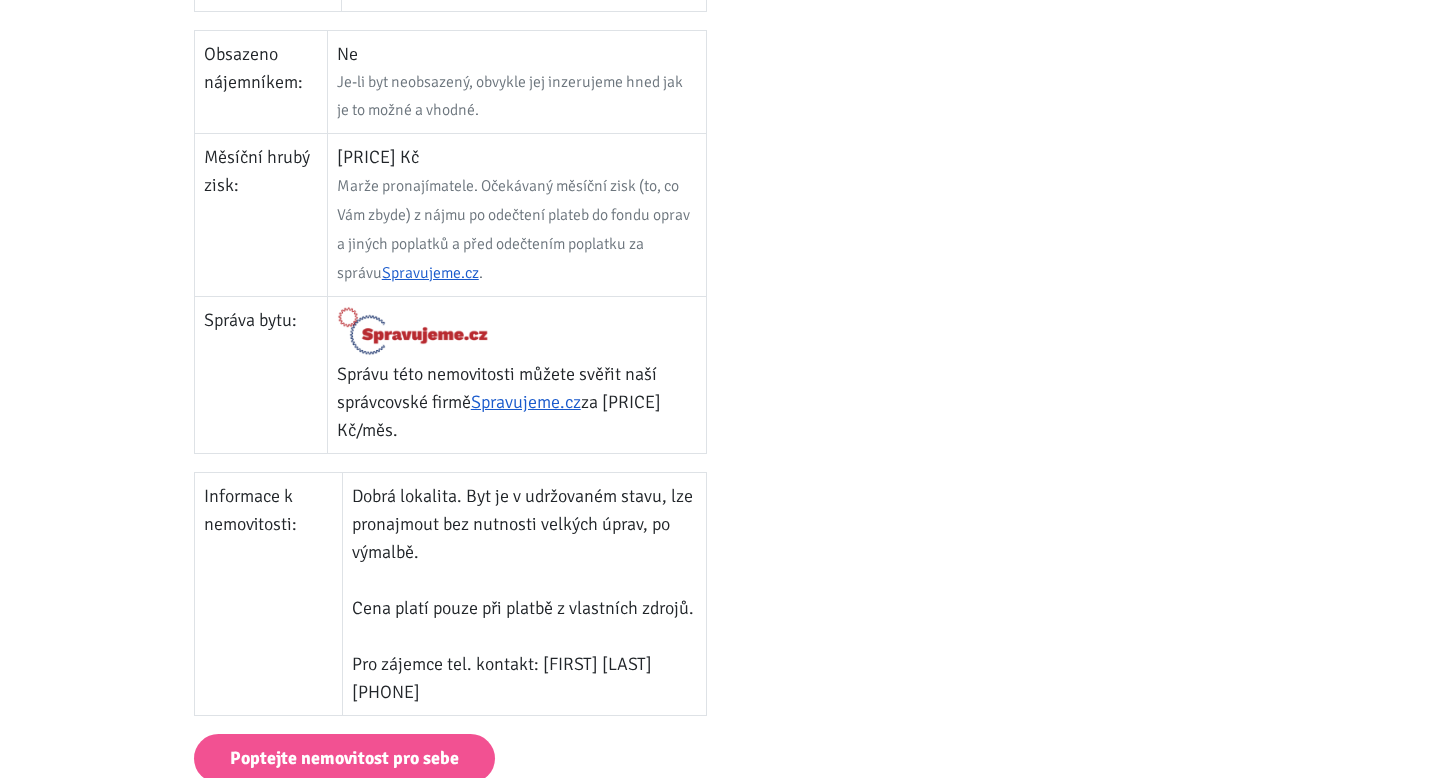 scroll, scrollTop: 324, scrollLeft: 0, axis: vertical 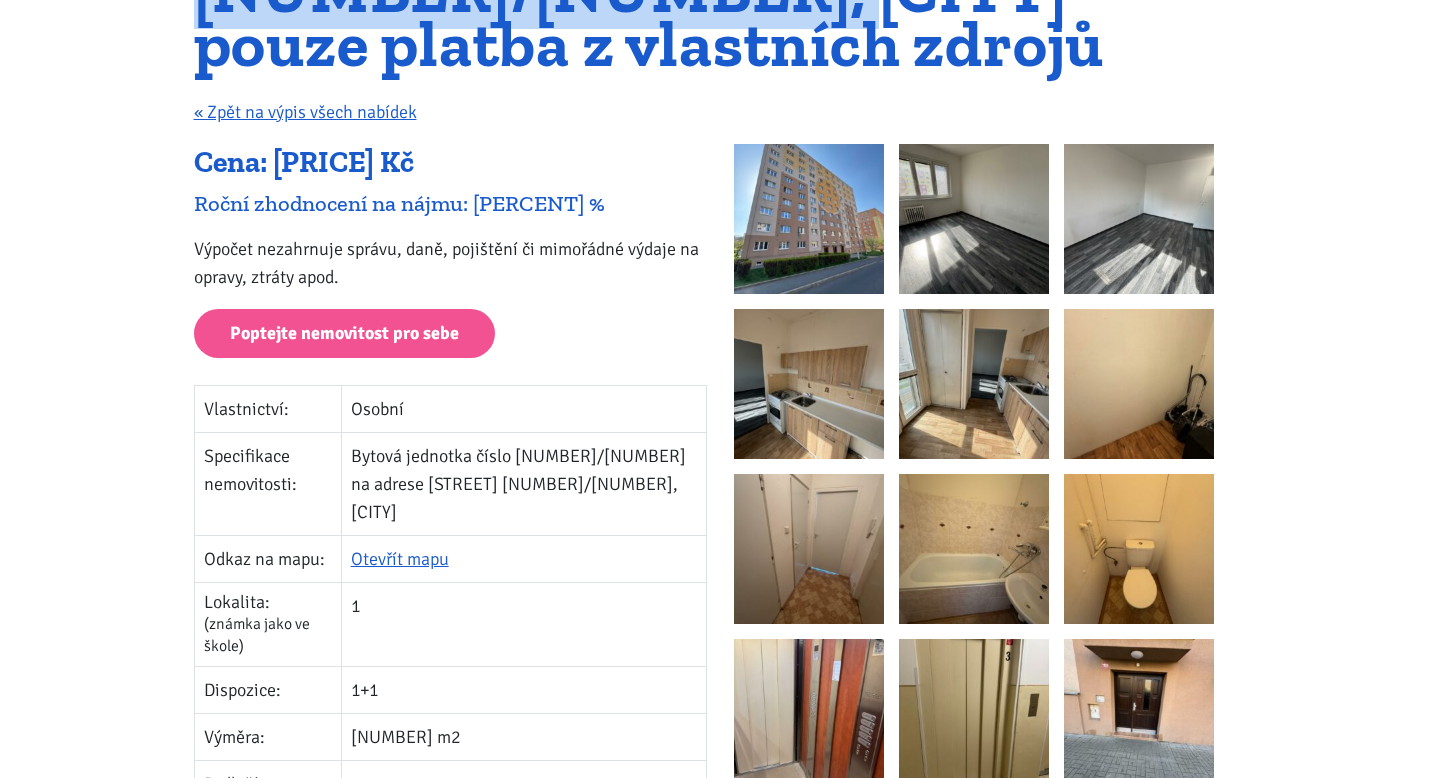 click at bounding box center (974, 384) 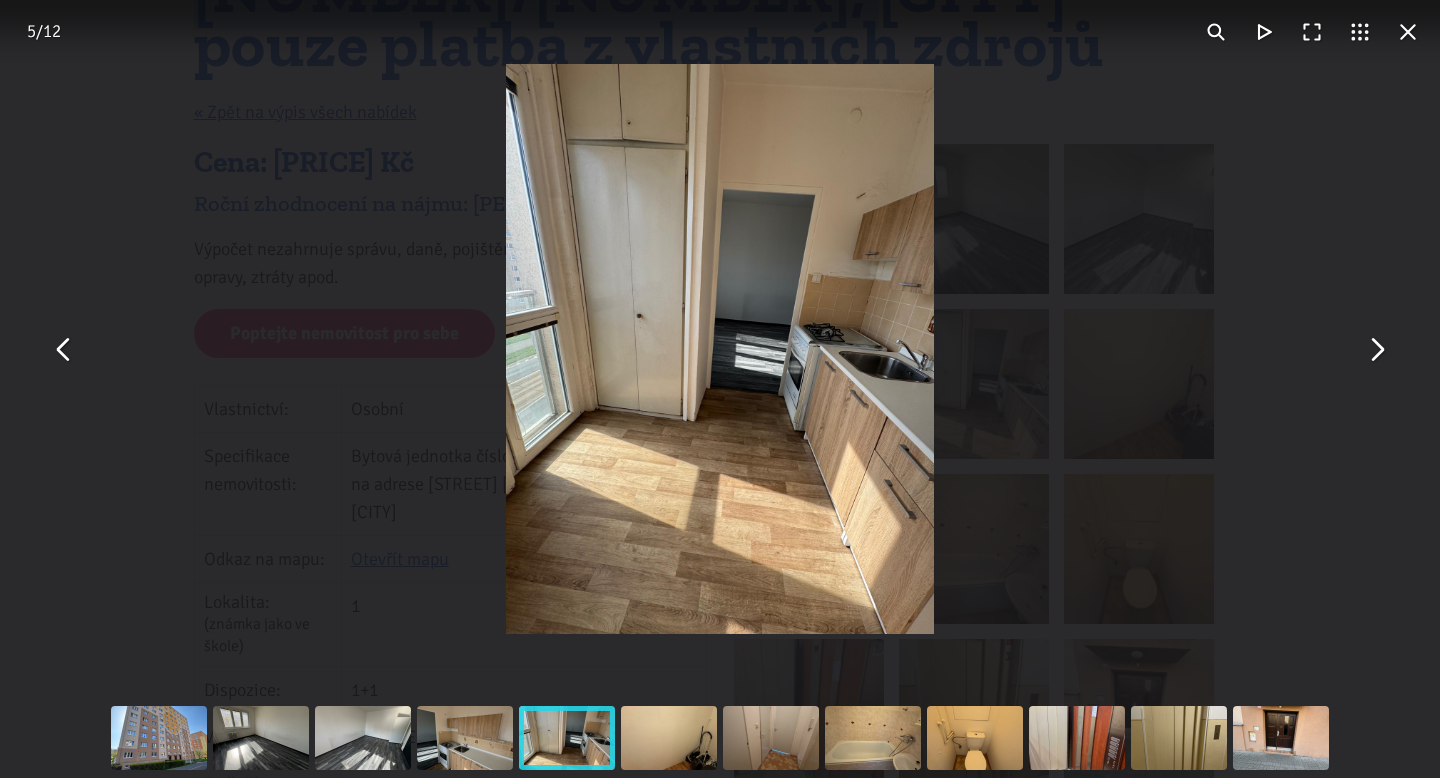 click at bounding box center (720, 349) 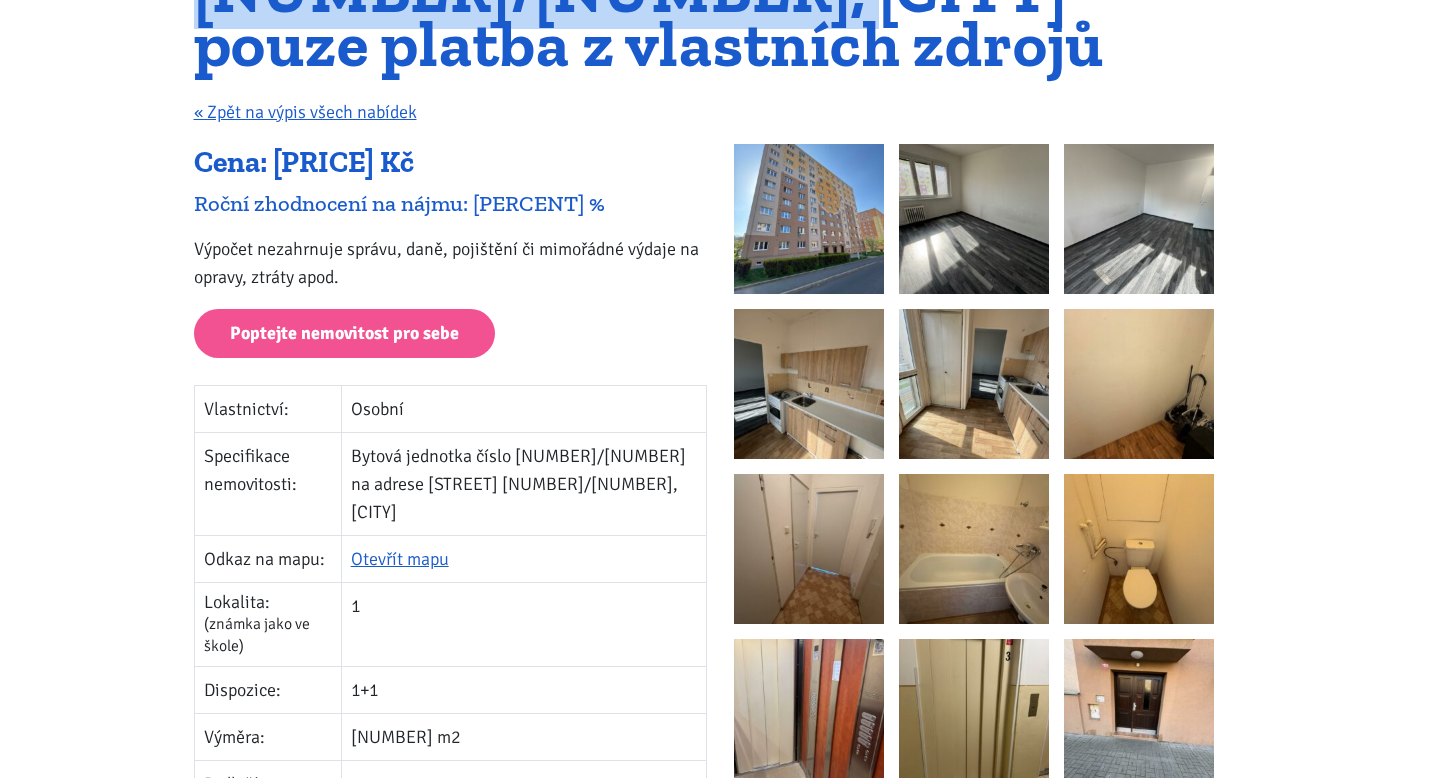 click at bounding box center (1139, 549) 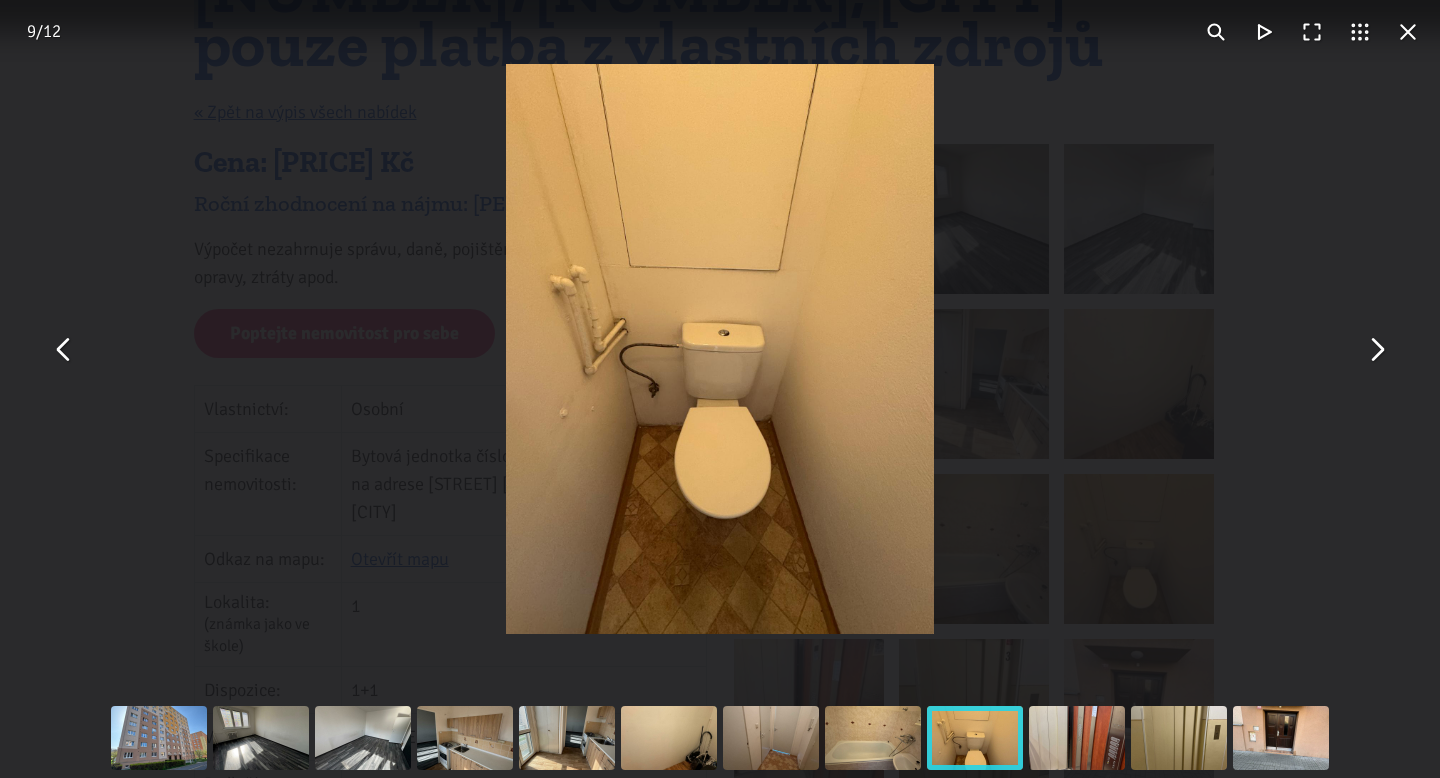 click at bounding box center (1408, 32) 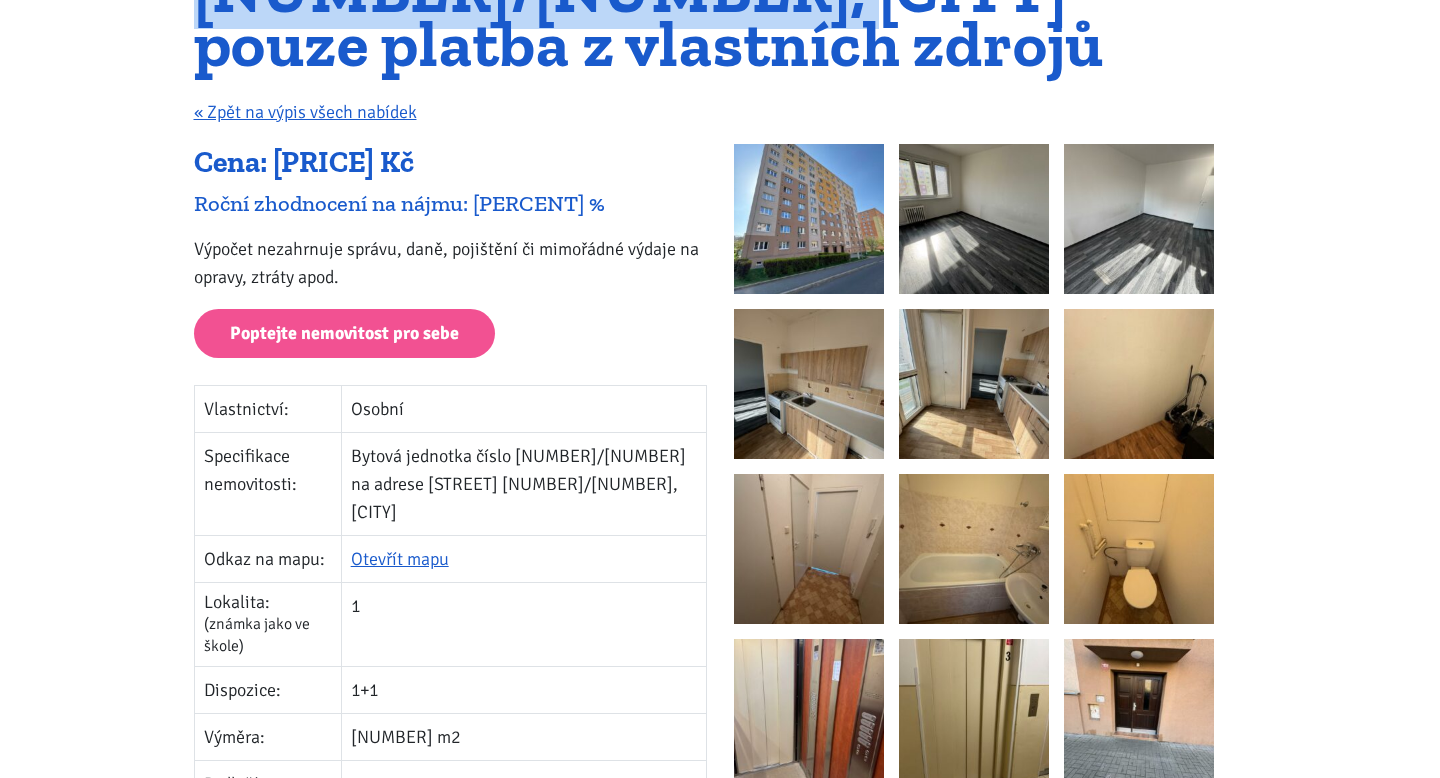click at bounding box center (974, 549) 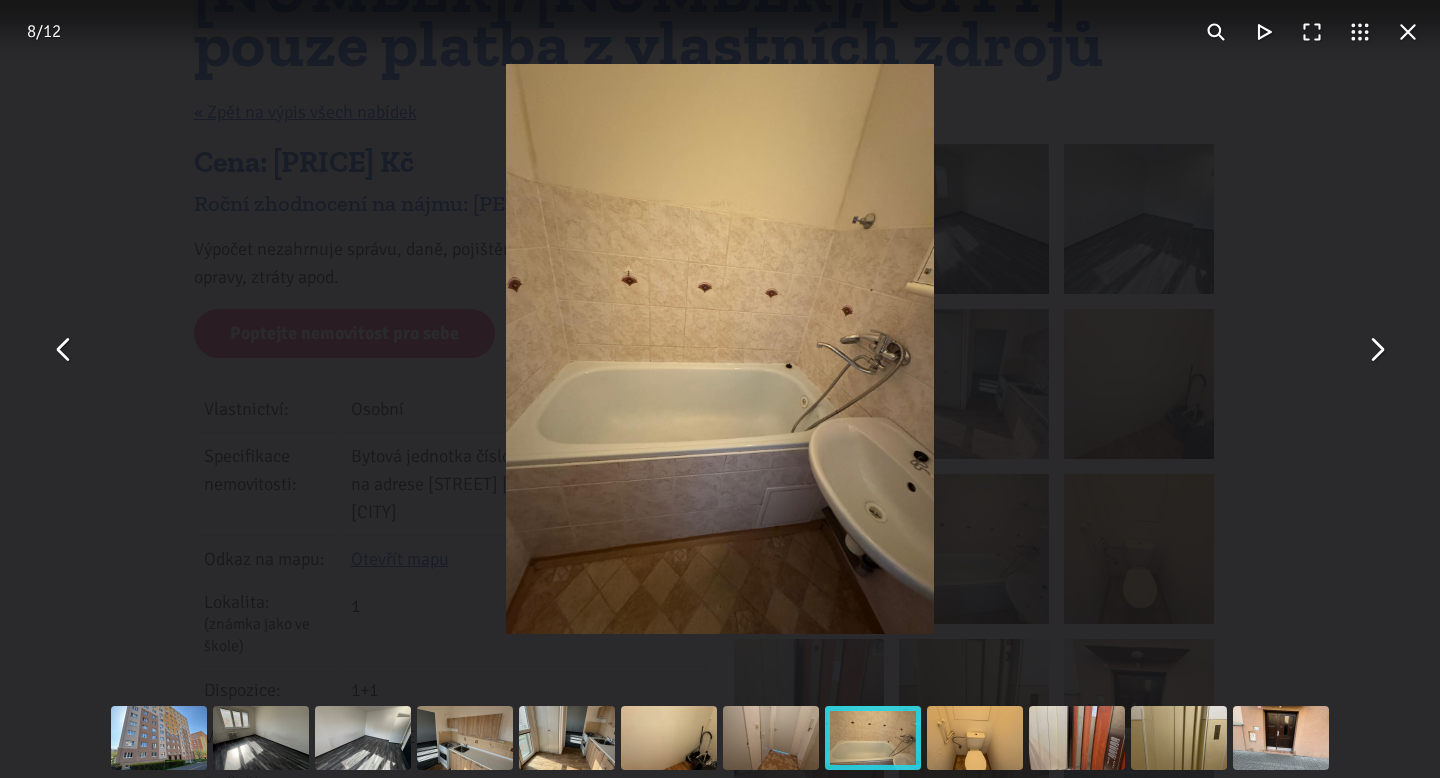click at bounding box center (1408, 32) 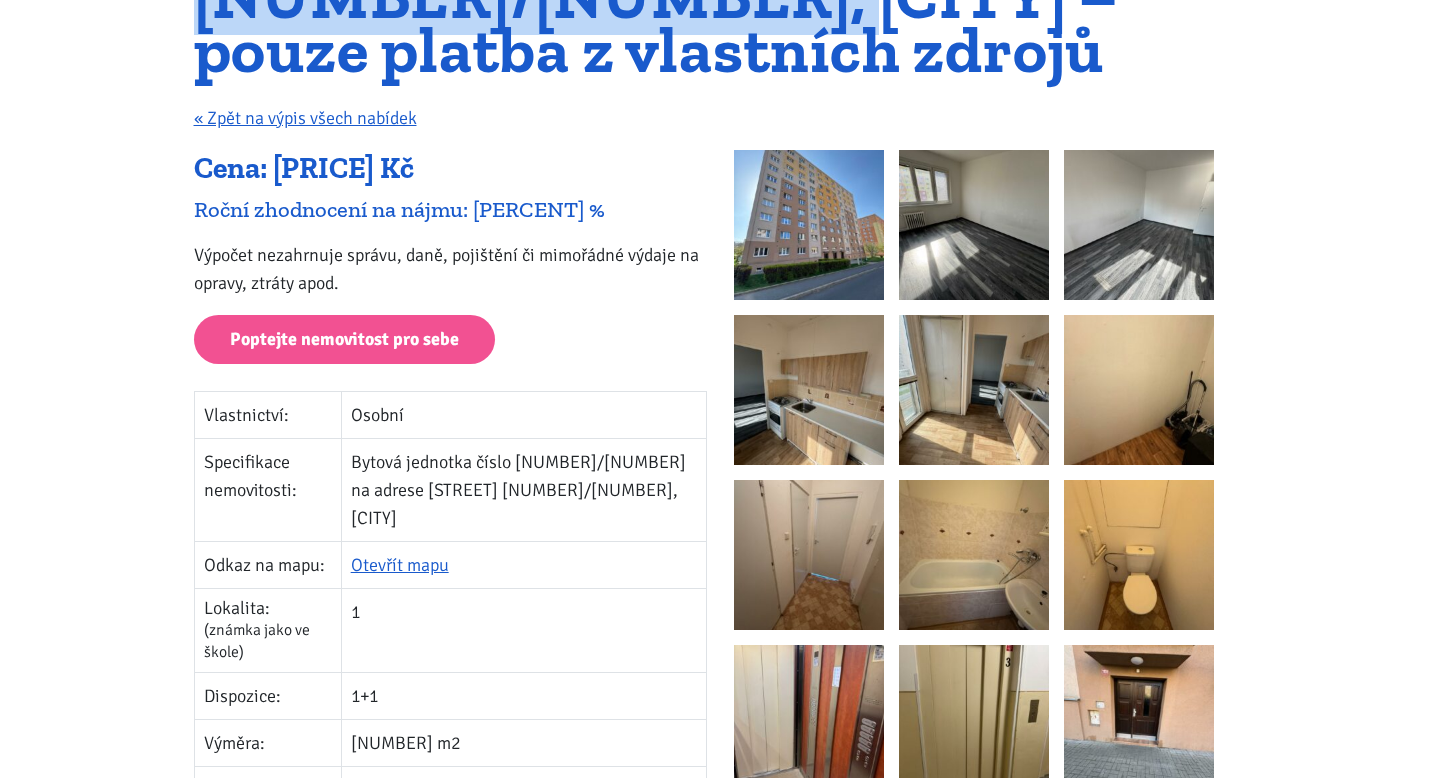scroll, scrollTop: 136, scrollLeft: 0, axis: vertical 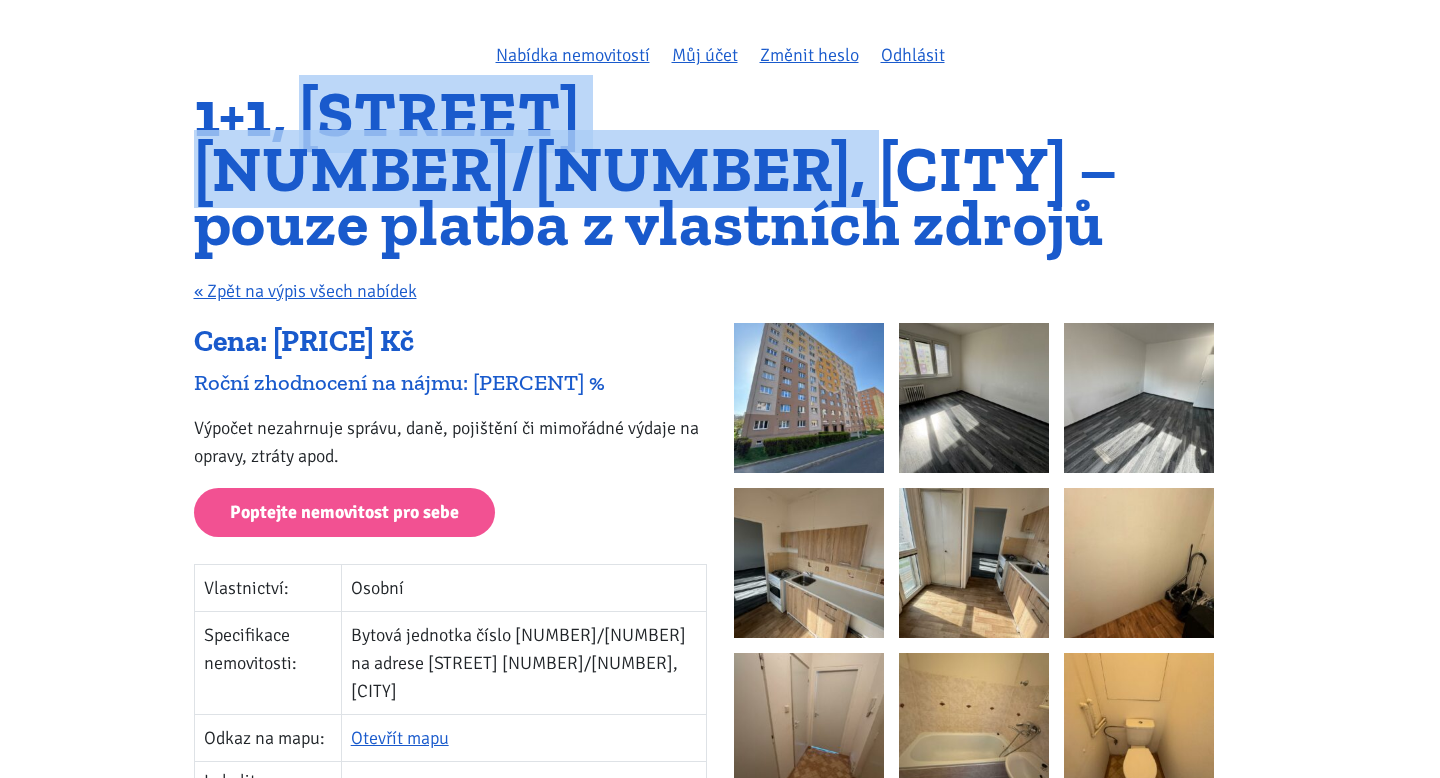 click at bounding box center (1139, 398) 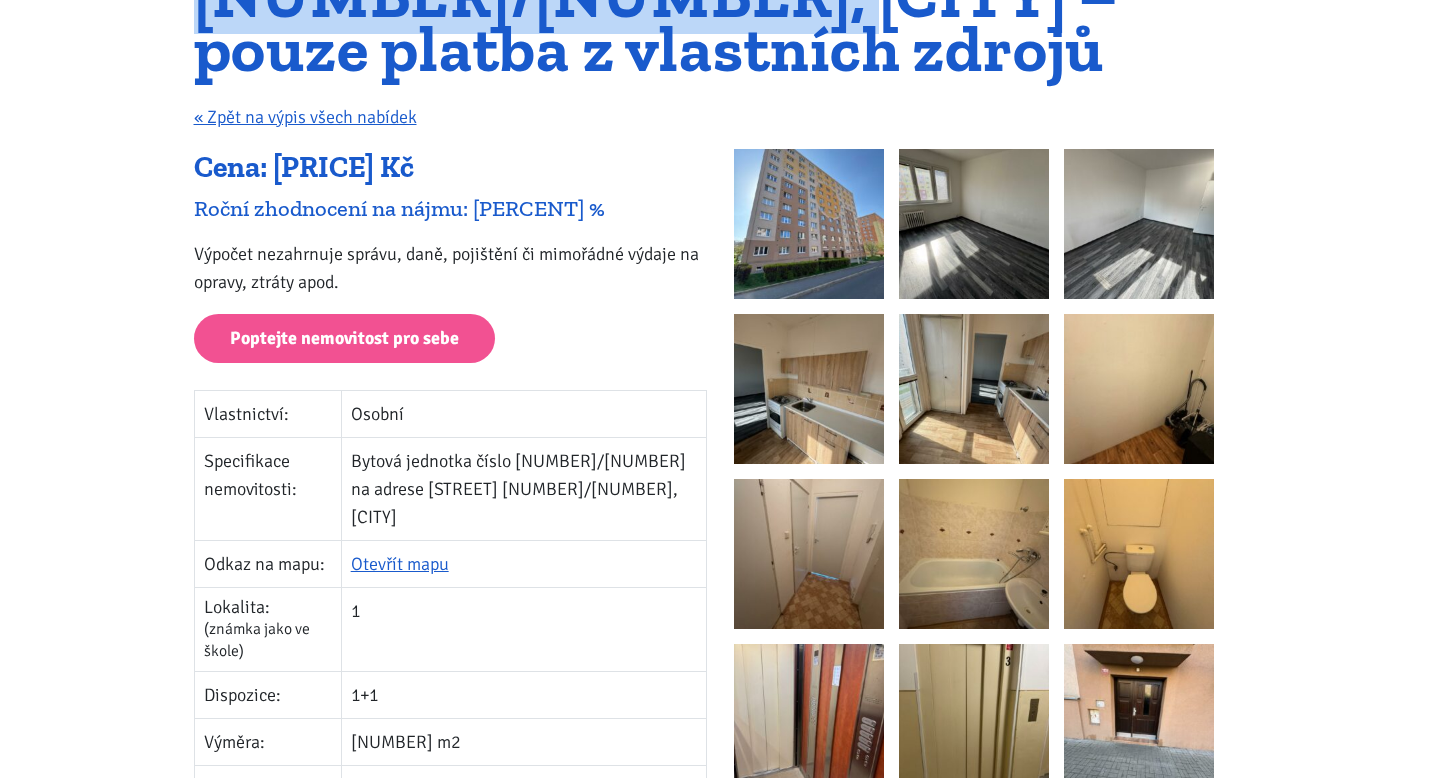 scroll, scrollTop: 577, scrollLeft: 0, axis: vertical 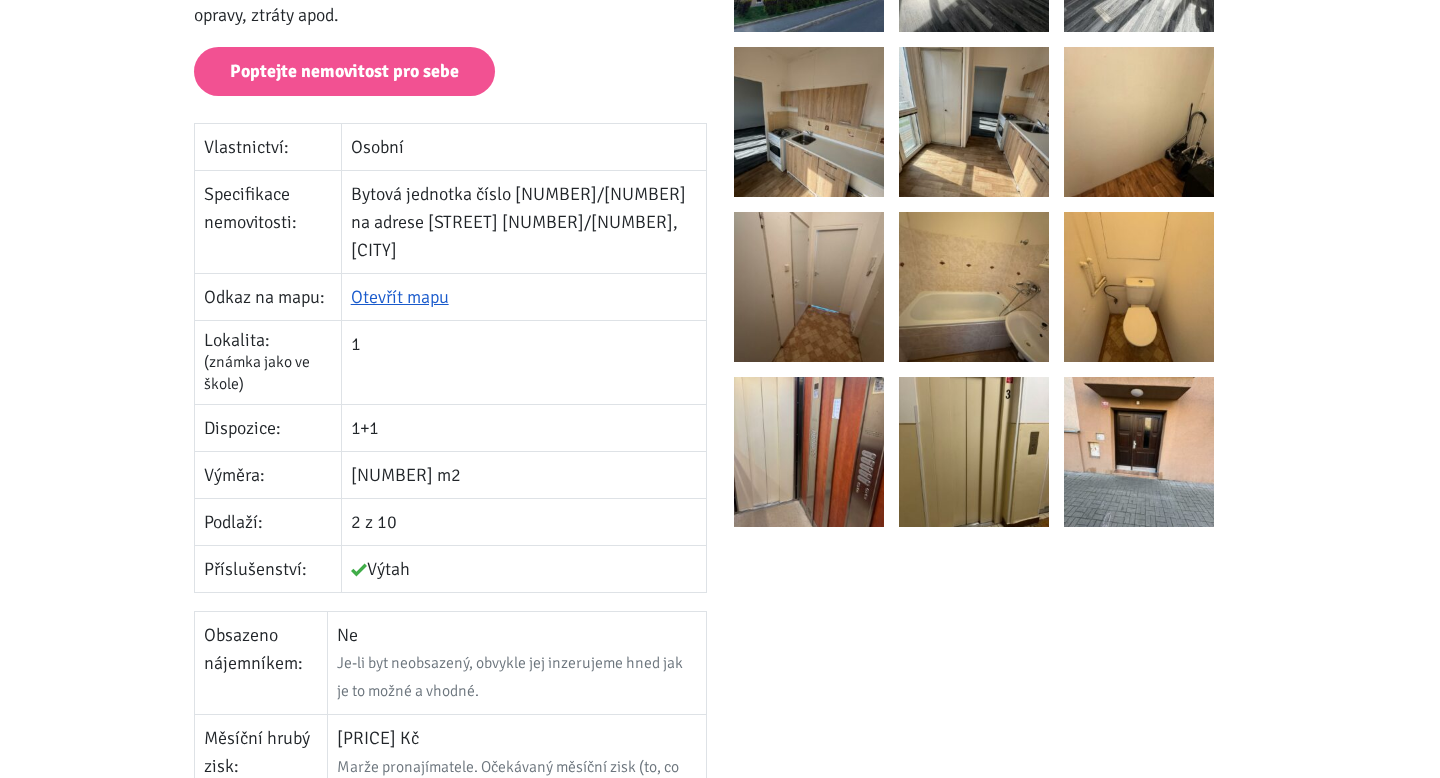 click at bounding box center [809, 122] 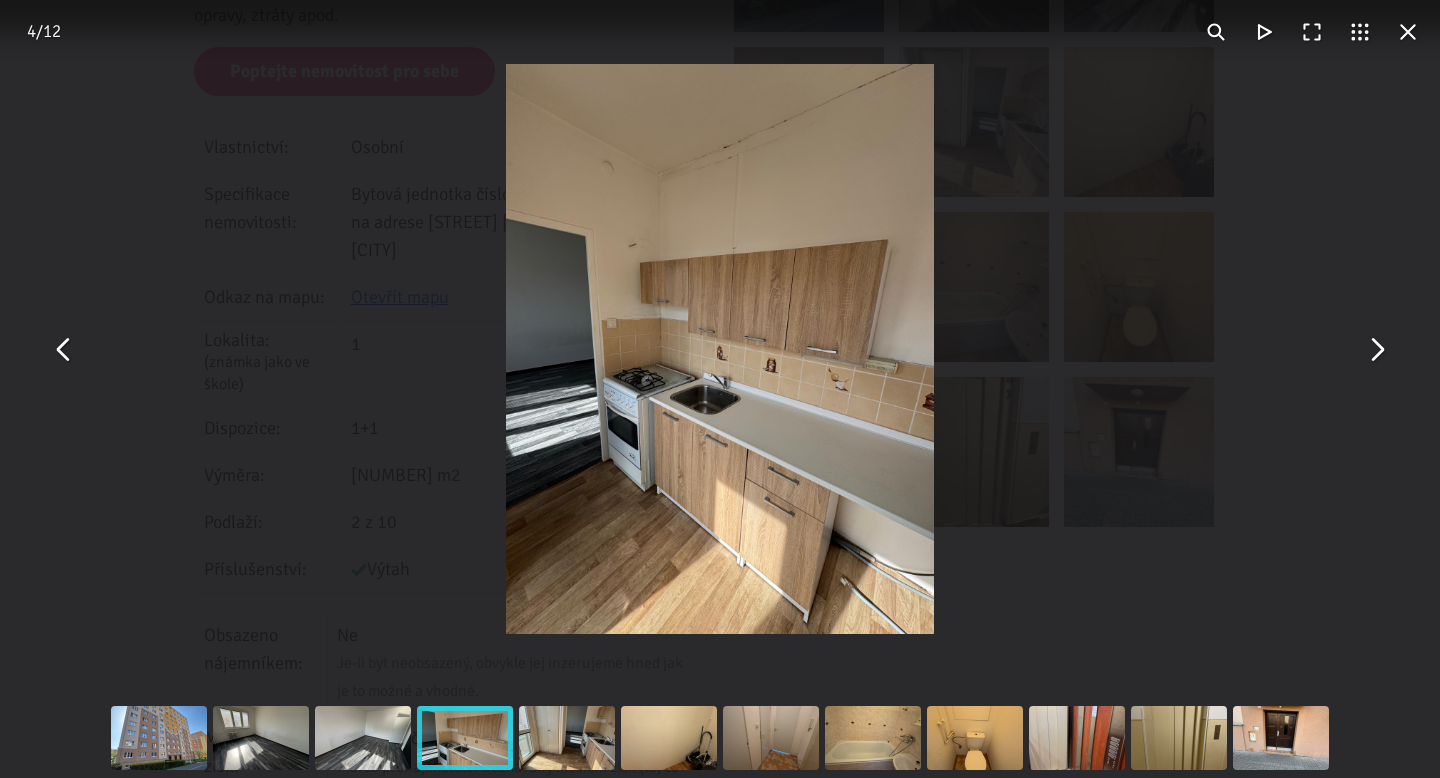click at bounding box center [720, 349] 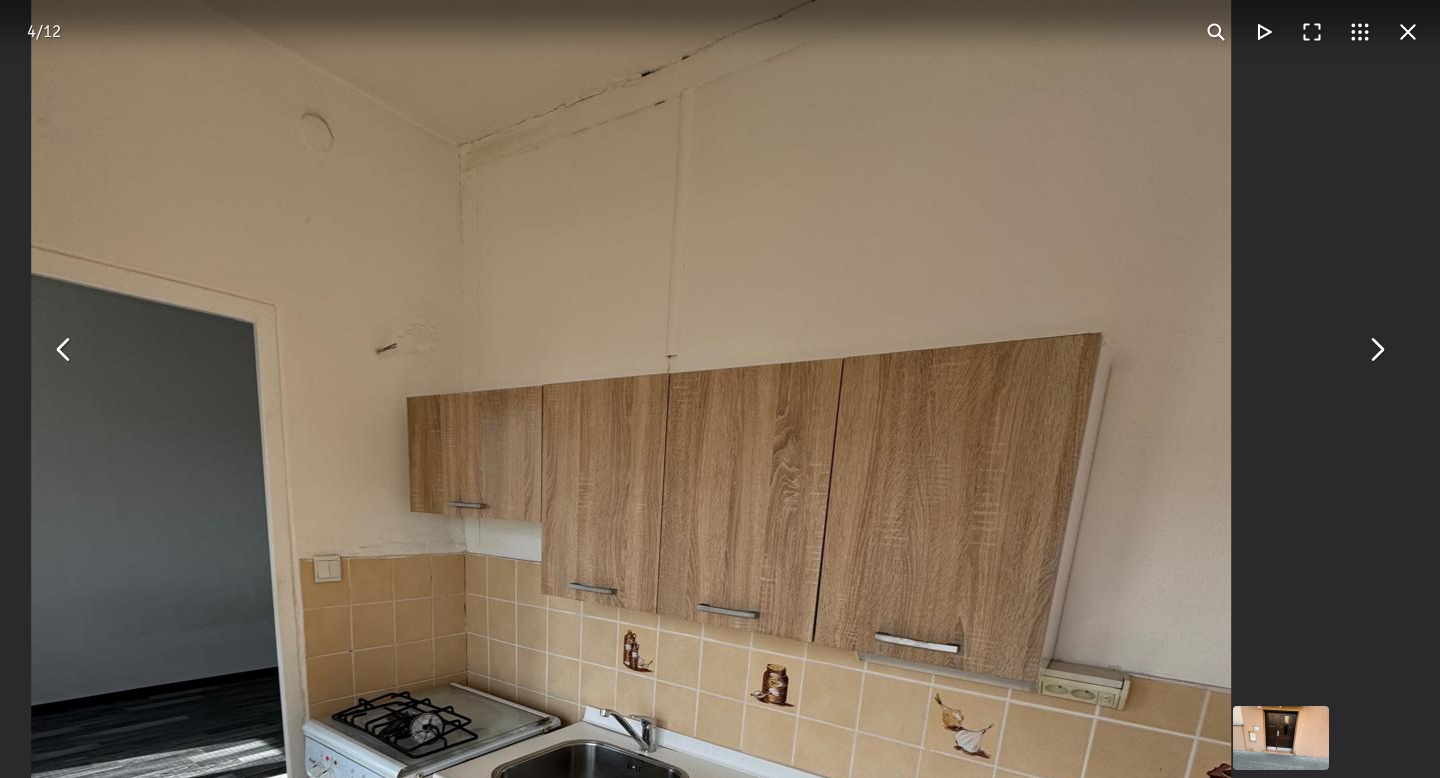 click at bounding box center (1408, 32) 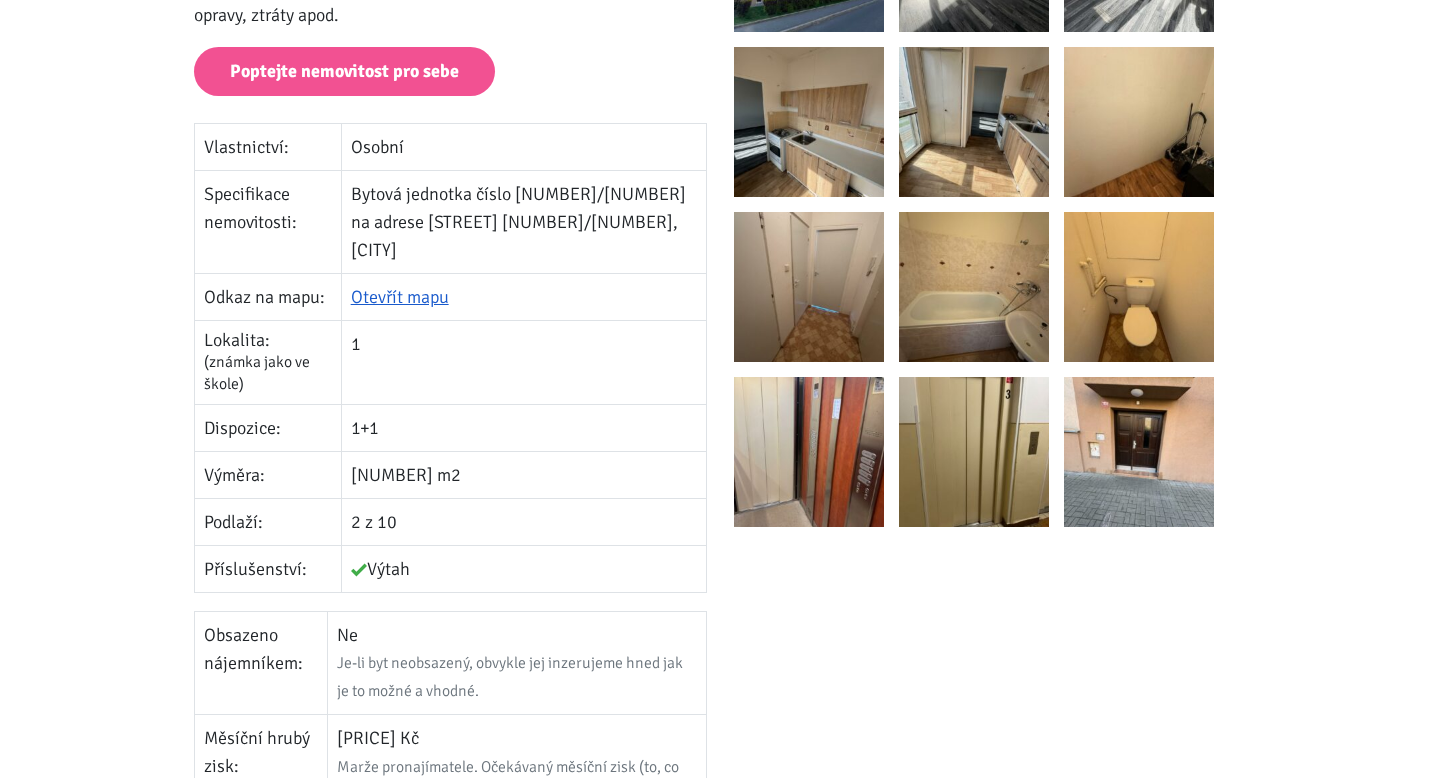 click at bounding box center [974, 287] 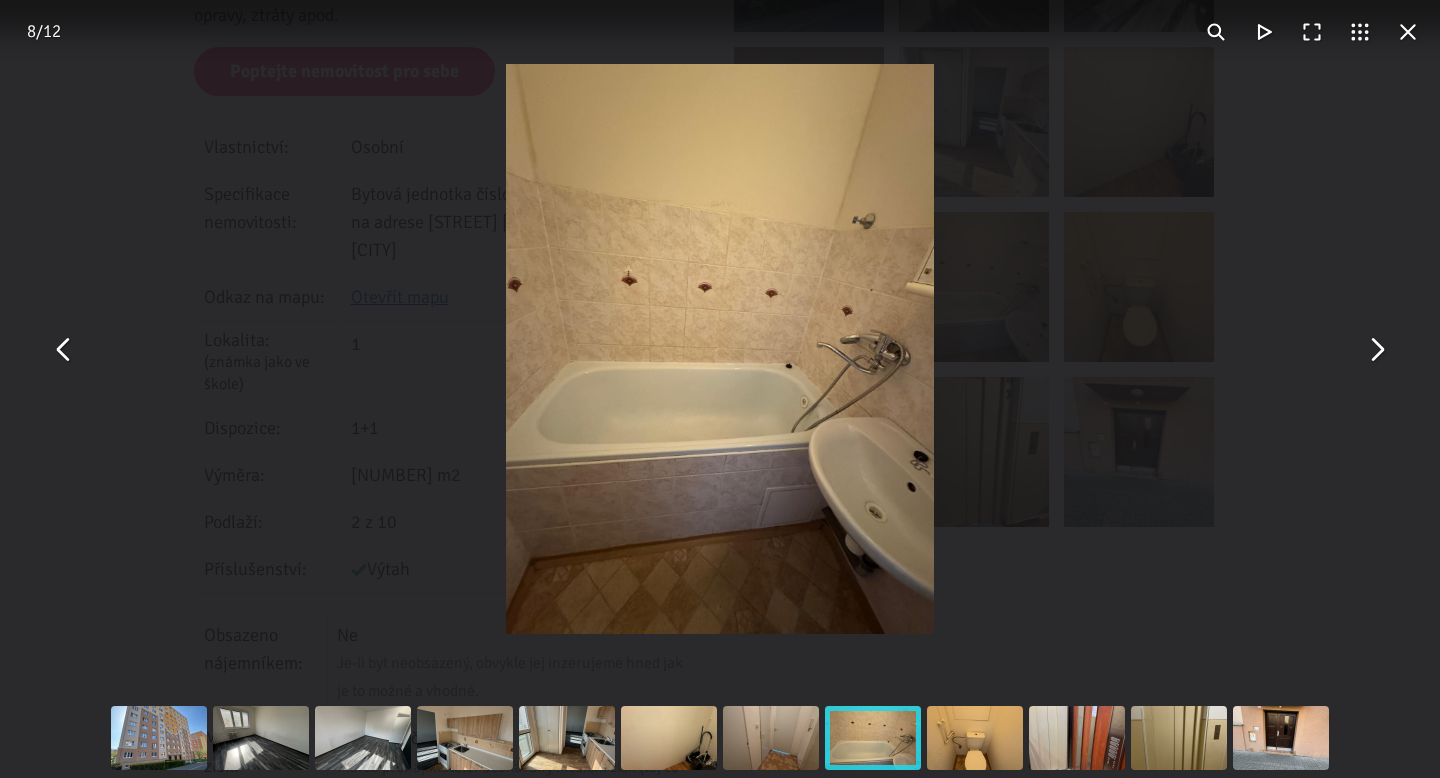 click at bounding box center [1376, 349] 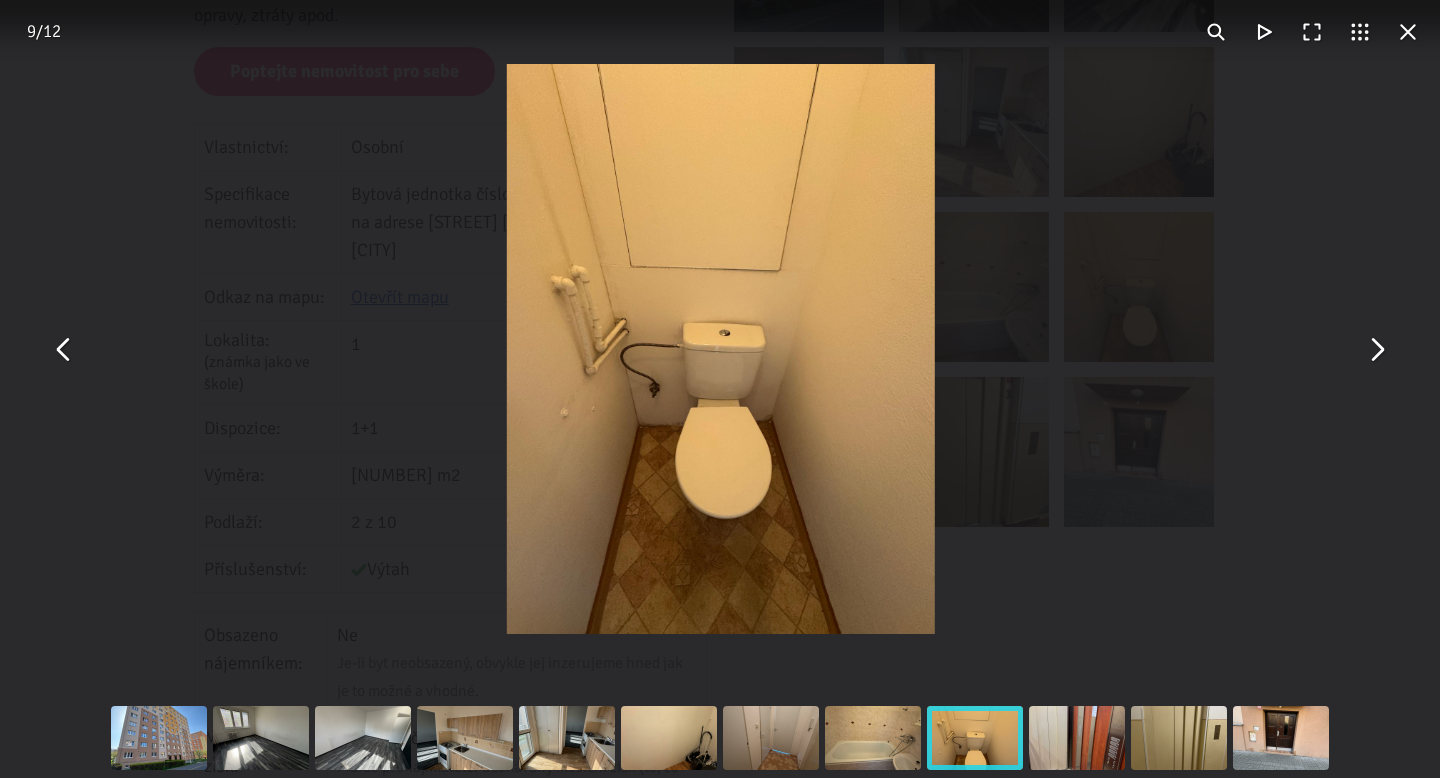 click at bounding box center (1376, 349) 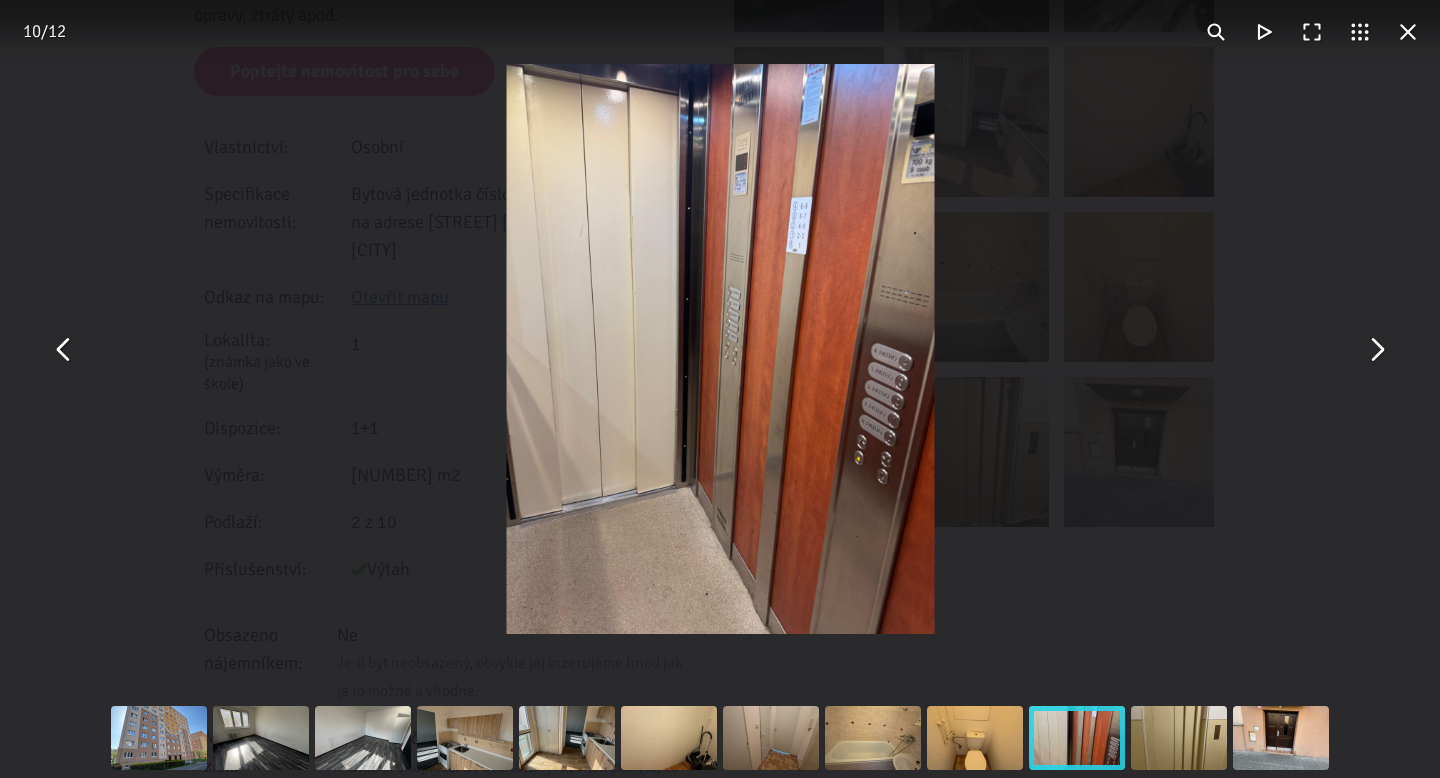 click at bounding box center (1376, 349) 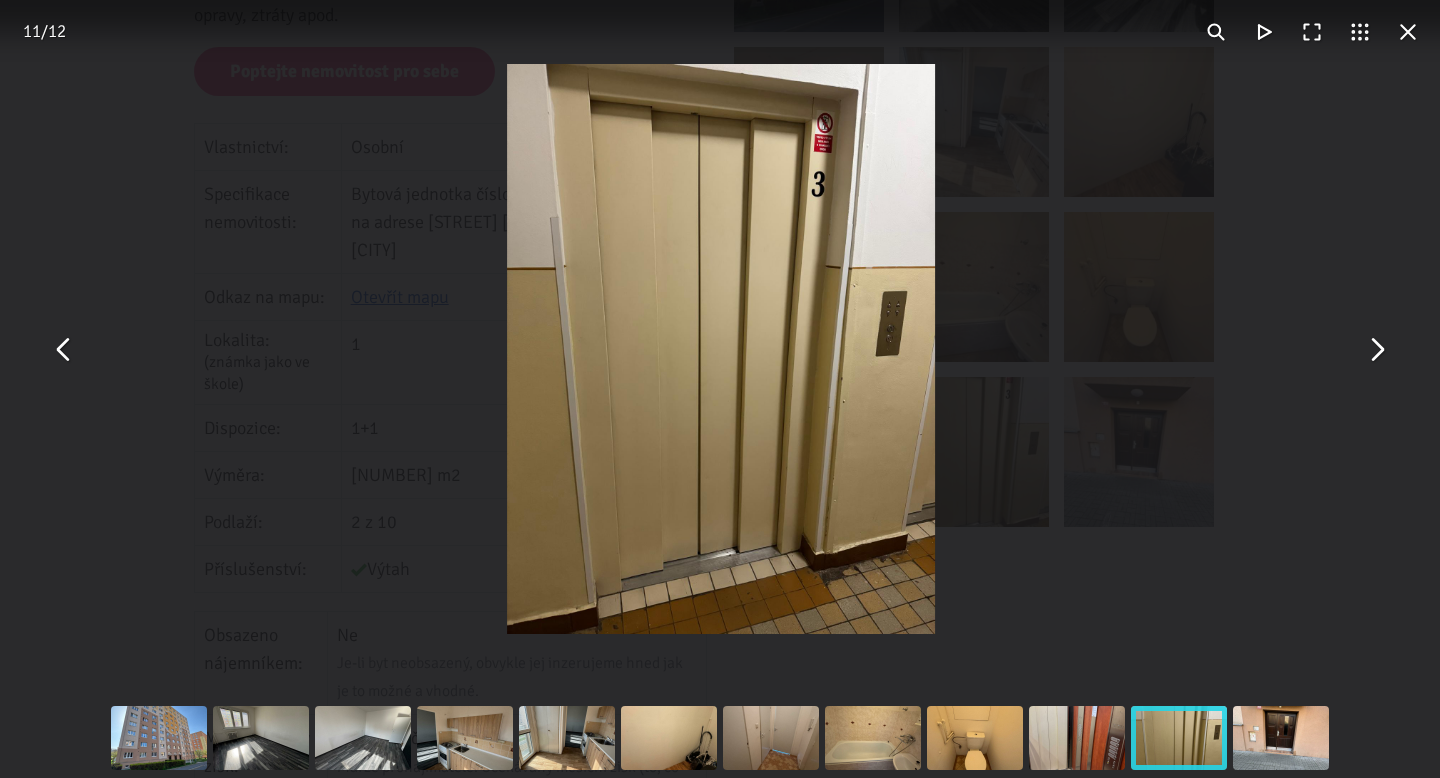 click at bounding box center [1376, 349] 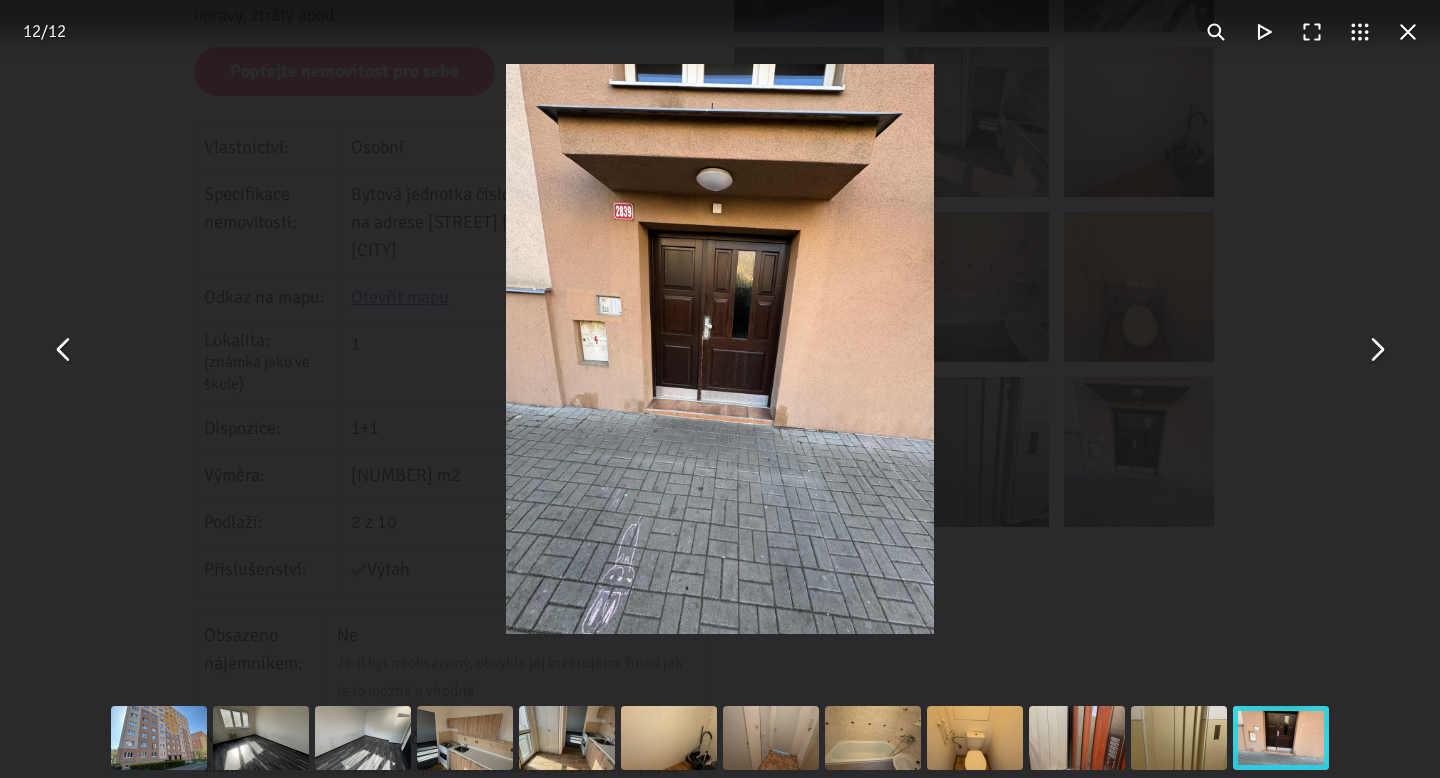 click at bounding box center [1376, 349] 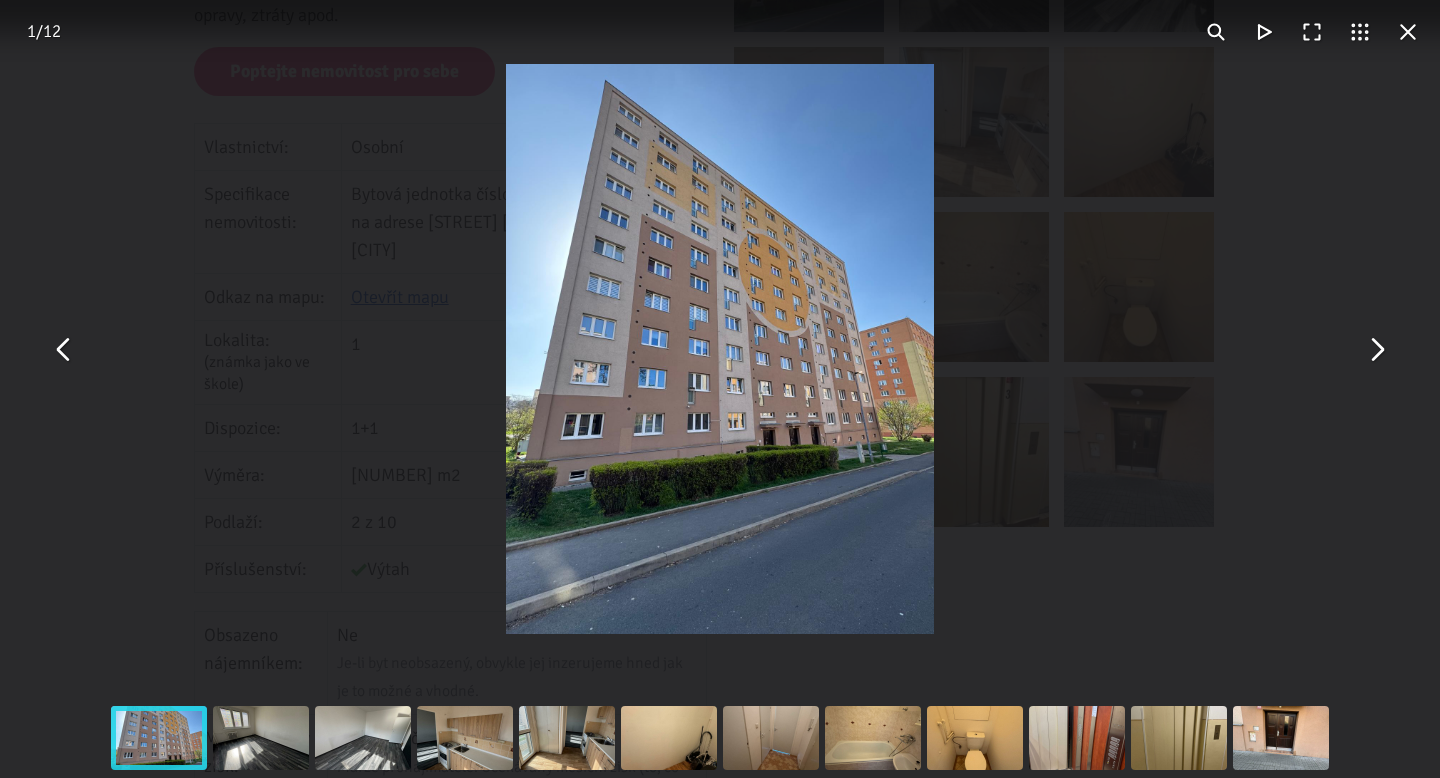 click at bounding box center [64, 349] 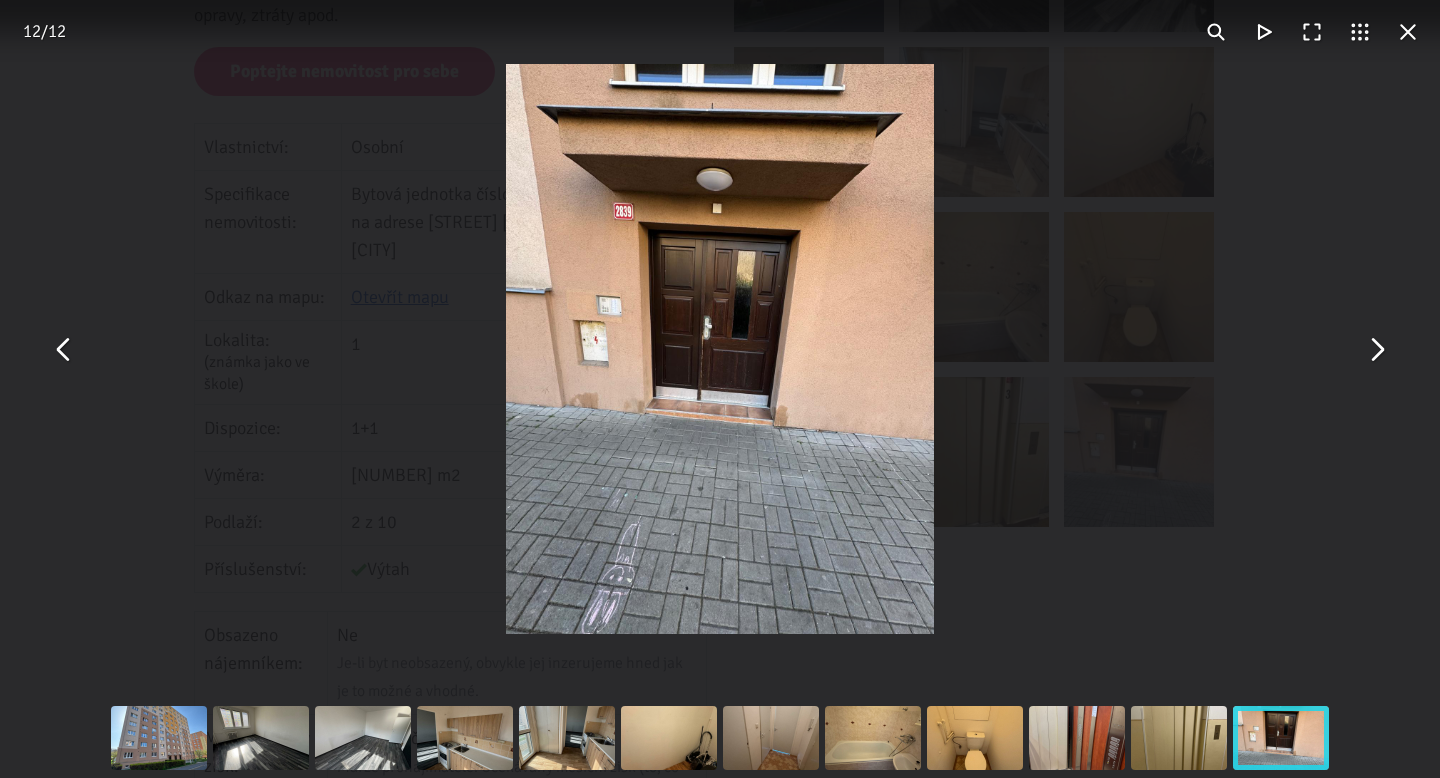click at bounding box center [1408, 32] 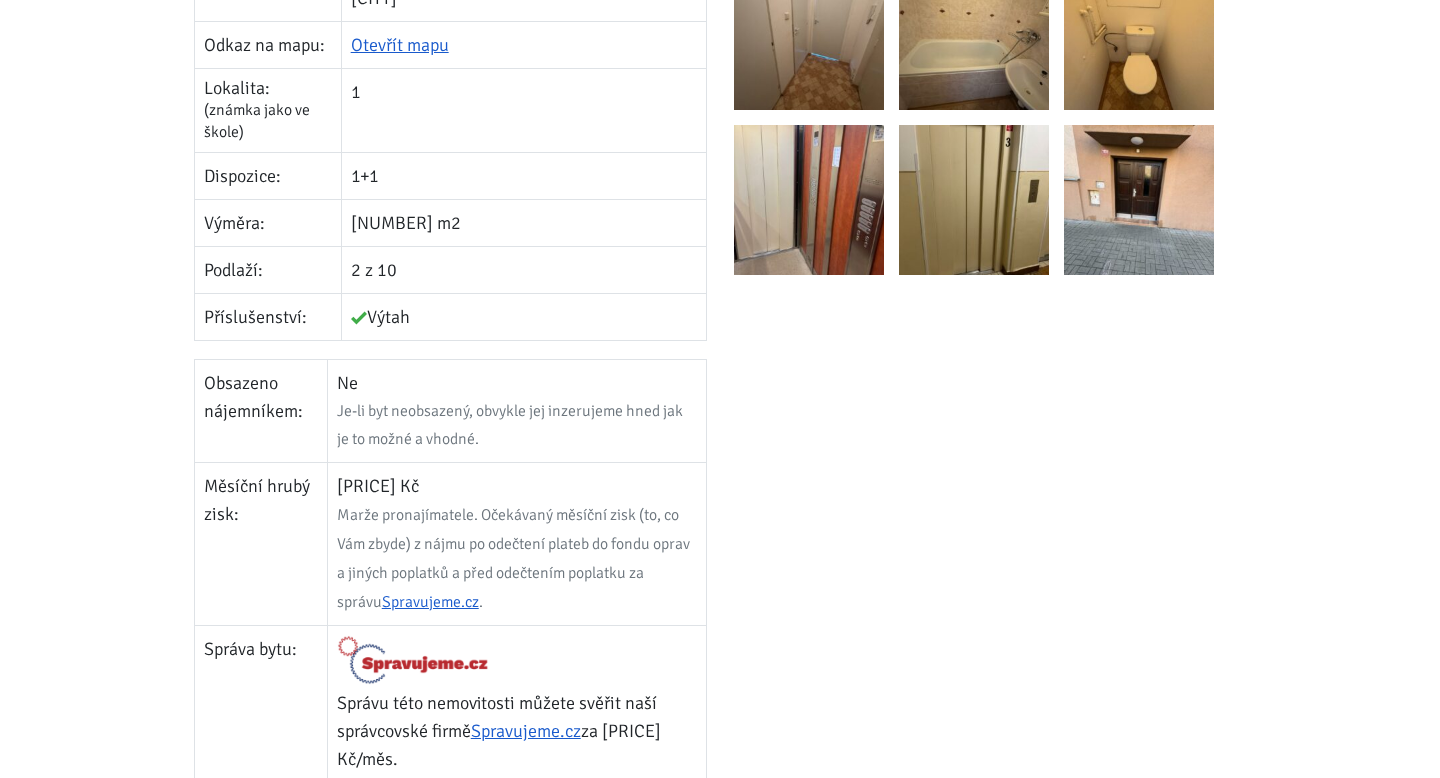 scroll, scrollTop: 1172, scrollLeft: 0, axis: vertical 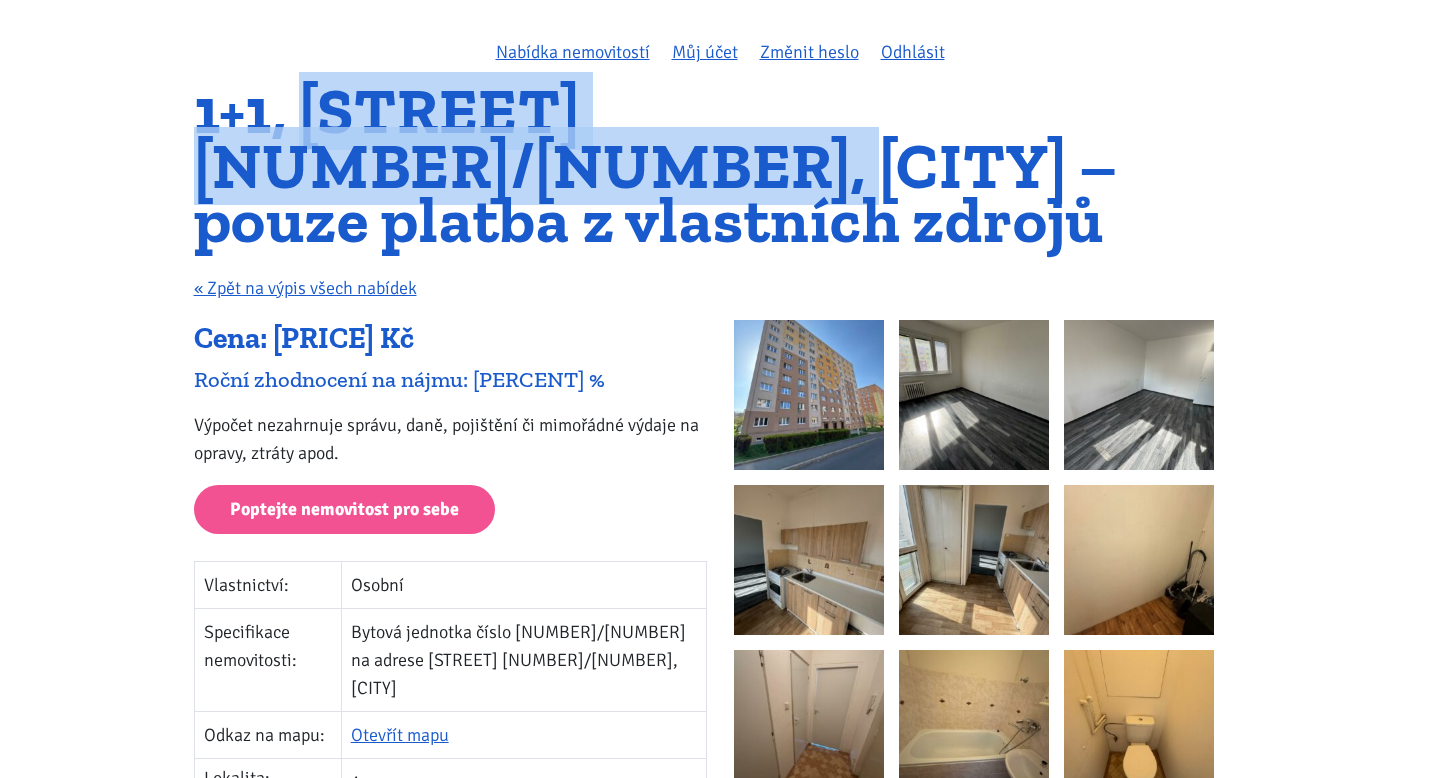 click at bounding box center [974, 395] 